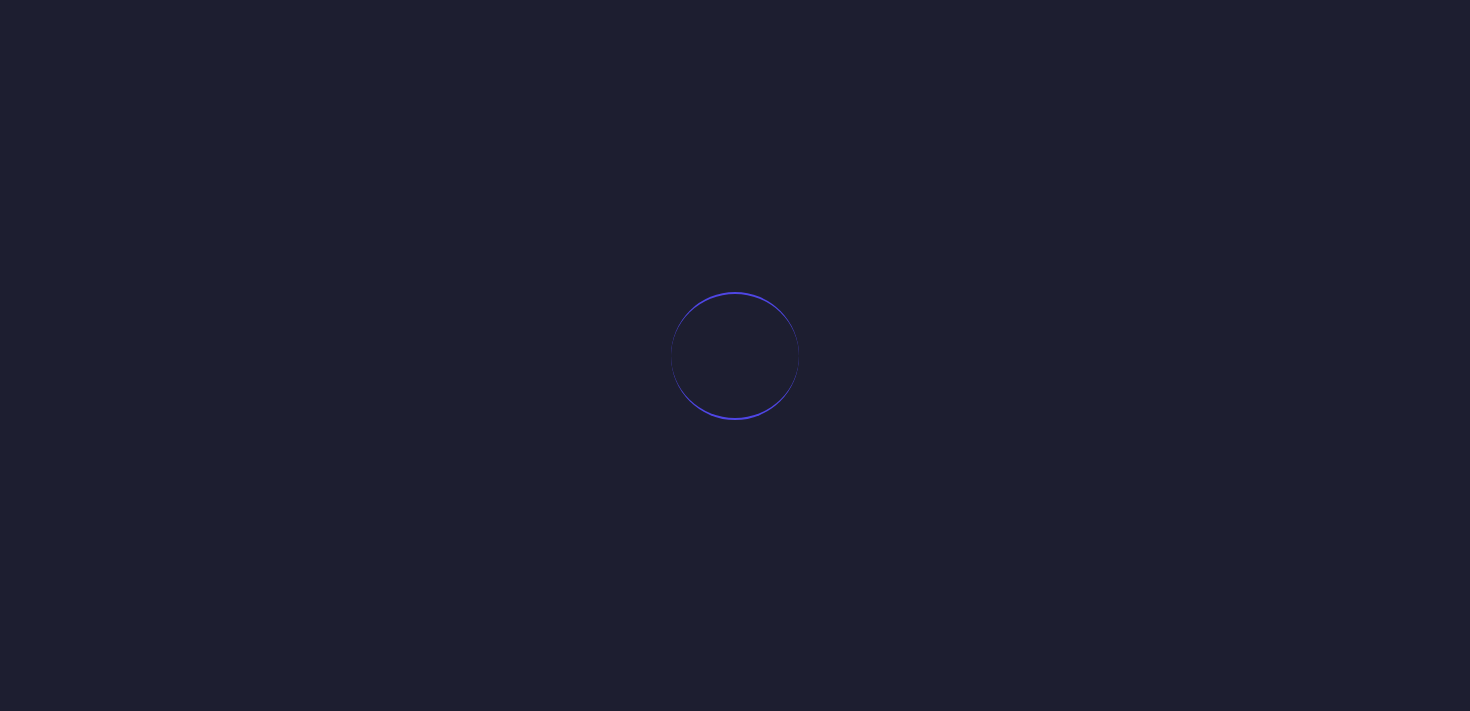 scroll, scrollTop: 0, scrollLeft: 0, axis: both 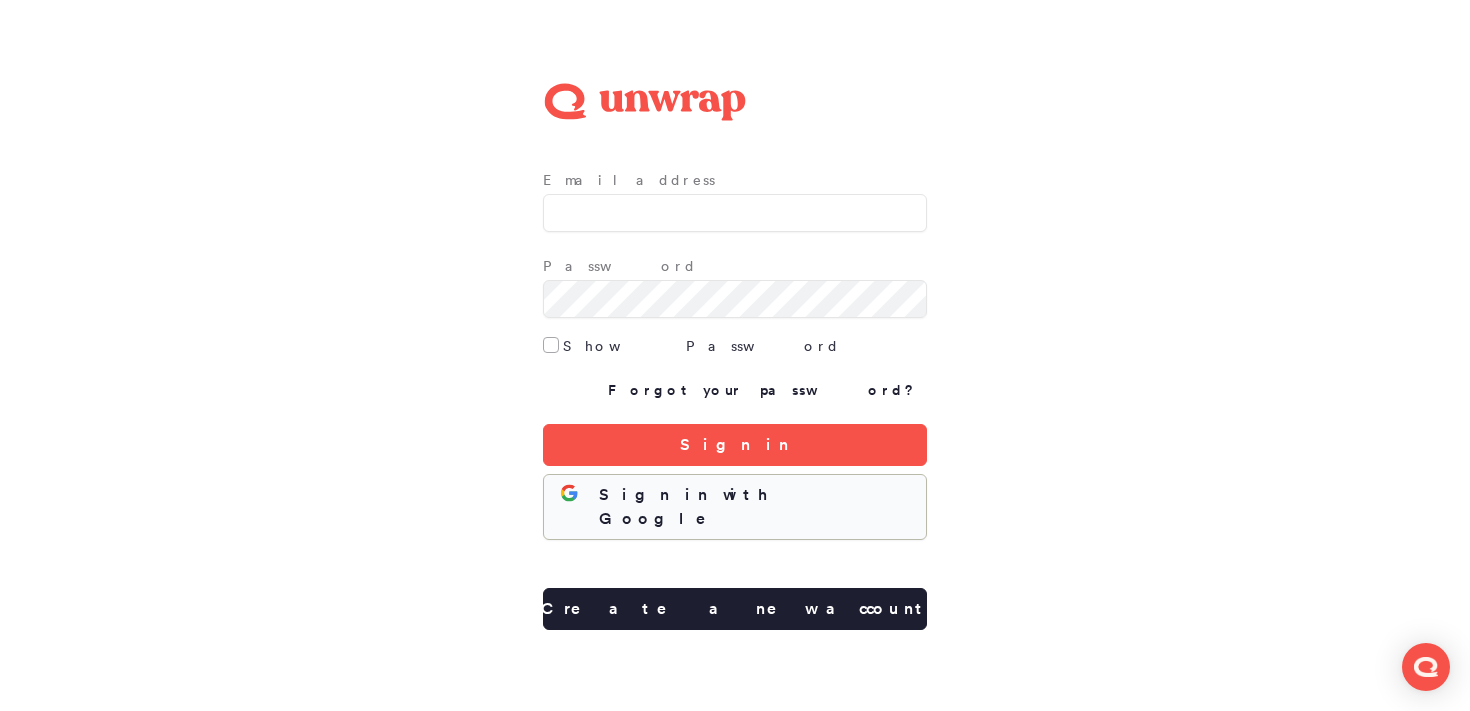 click on "Sign in with Google" at bounding box center (735, 507) 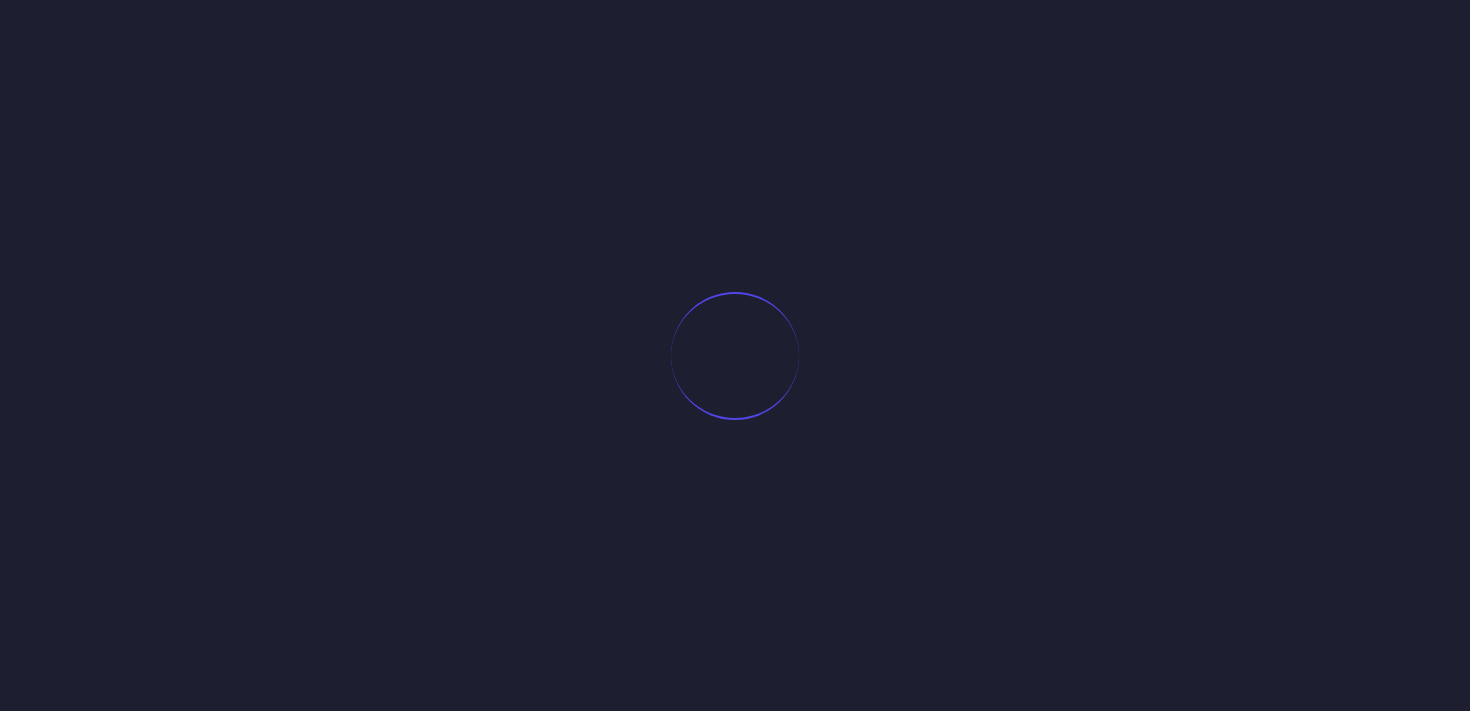 scroll, scrollTop: 0, scrollLeft: 0, axis: both 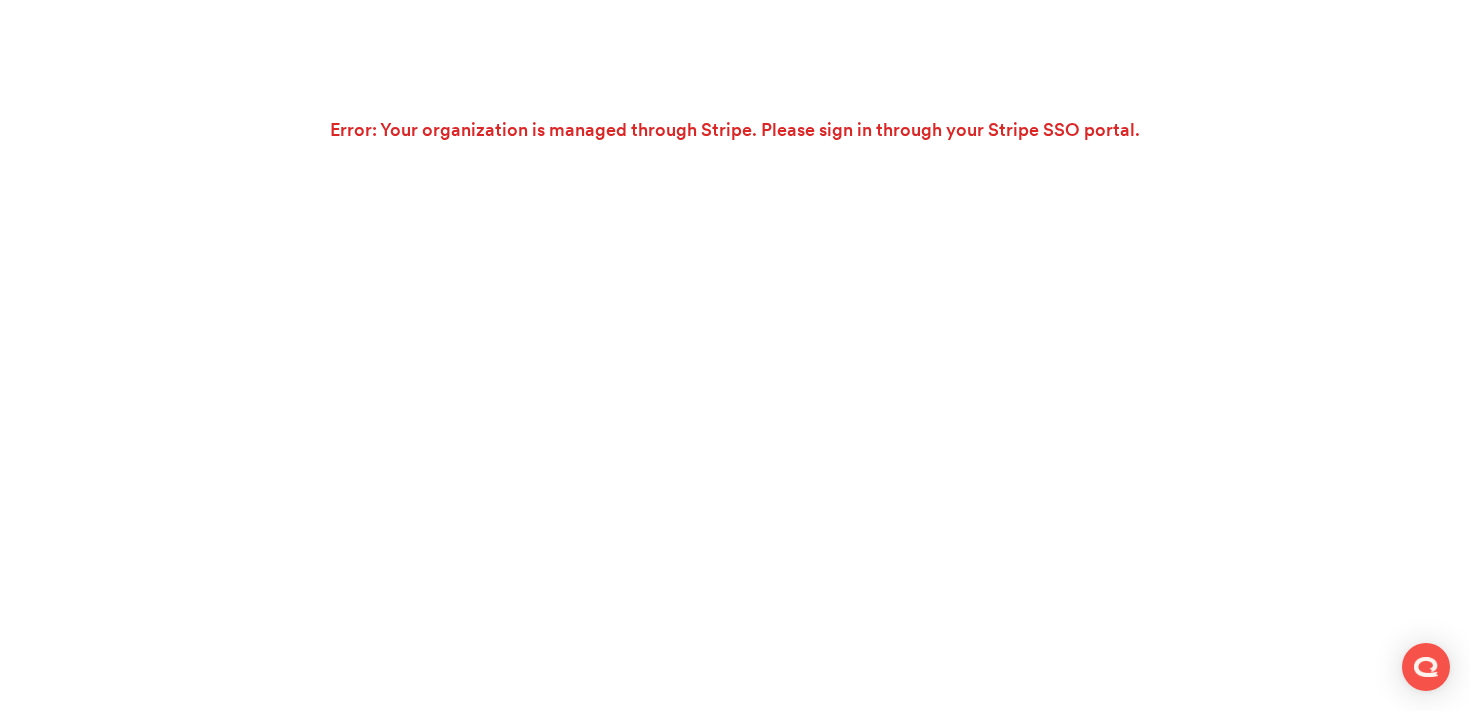 click on "Error: Your organization is managed through Stripe. Please sign in through your Stripe SSO portal." at bounding box center [735, 130] 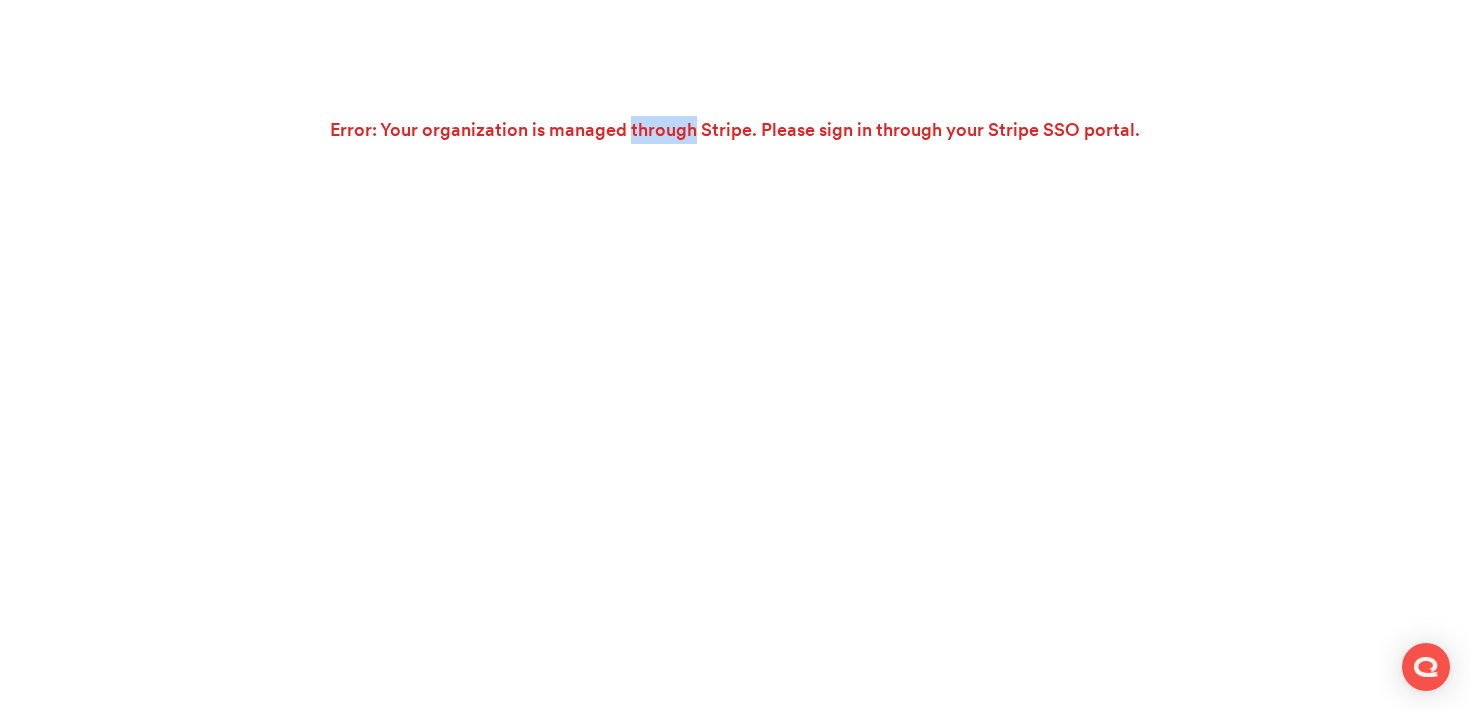 click on "Error: Your organization is managed through Stripe. Please sign in through your Stripe SSO portal." at bounding box center (735, 130) 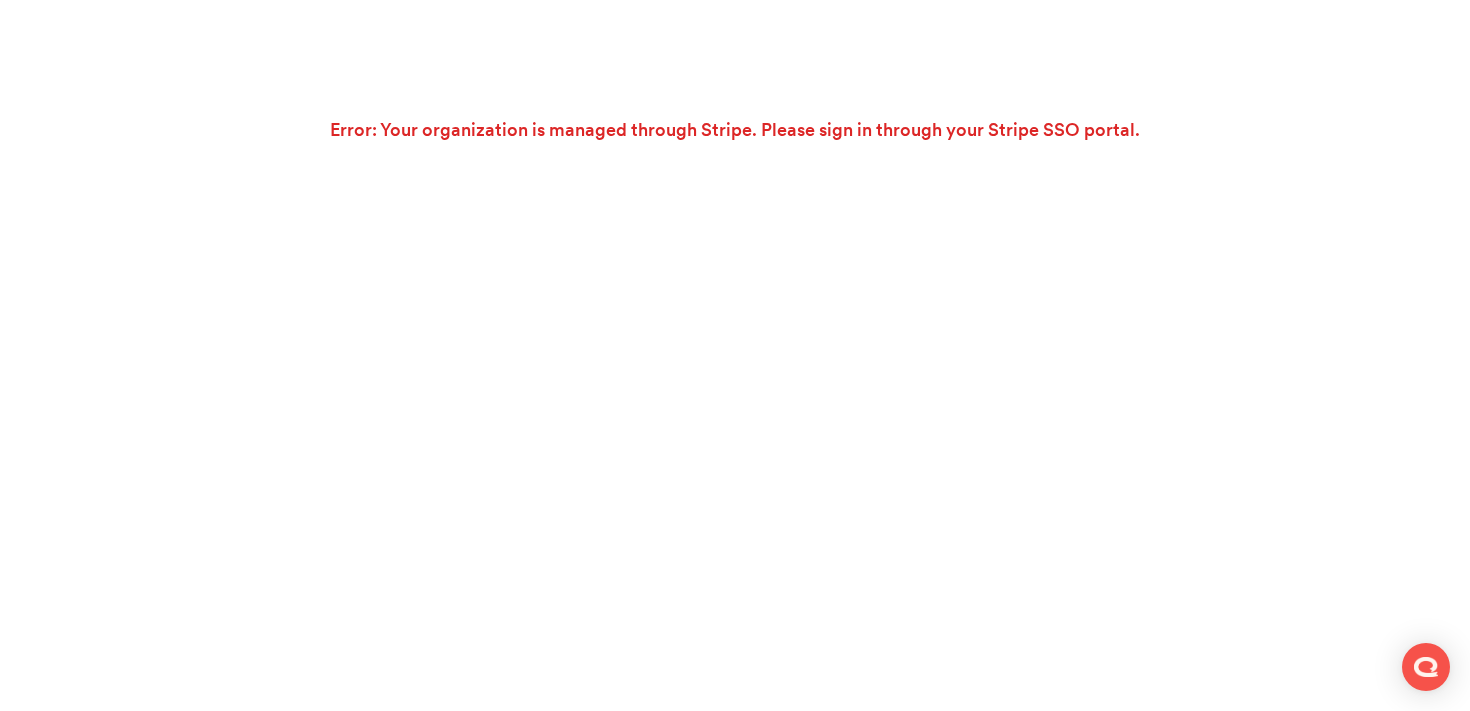 click on "Error: Your organization is managed through Stripe. Please sign in through your Stripe SSO portal." at bounding box center (735, 130) 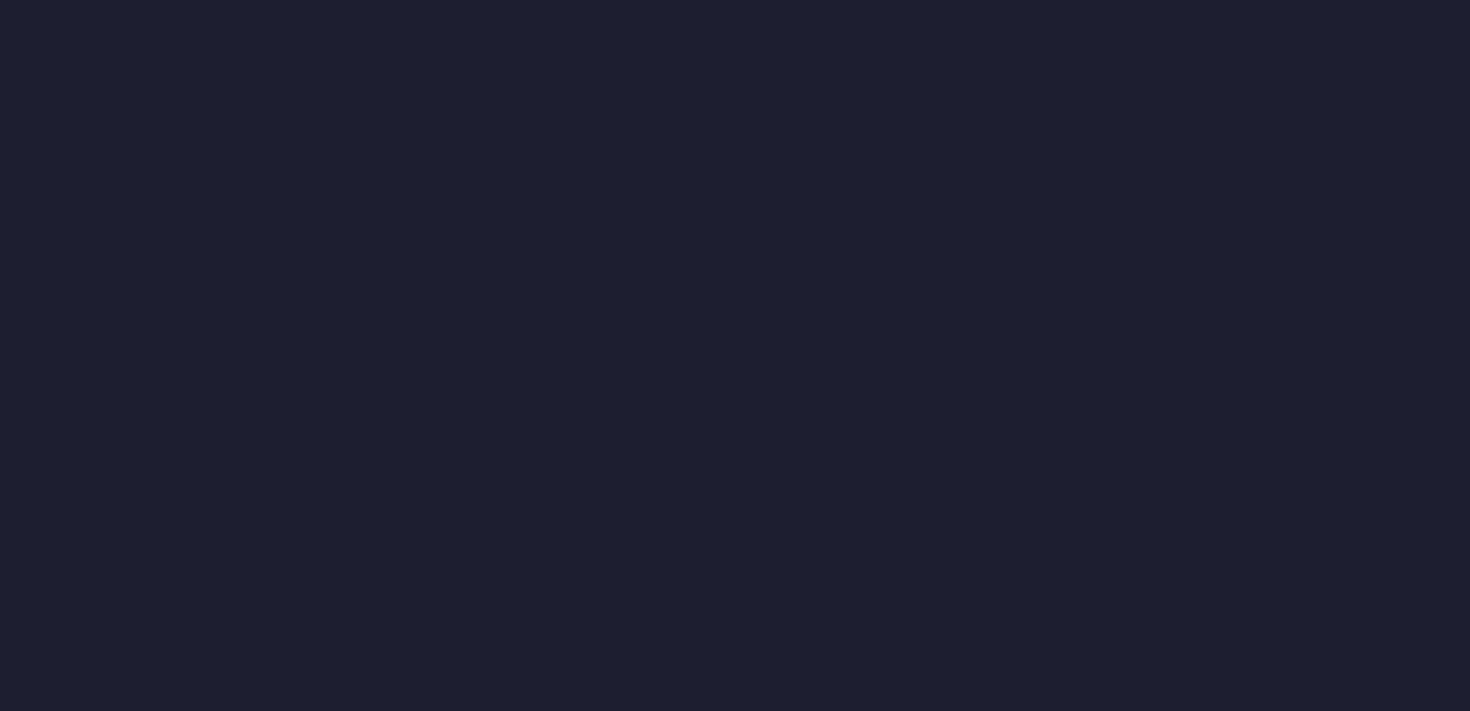 scroll, scrollTop: 0, scrollLeft: 0, axis: both 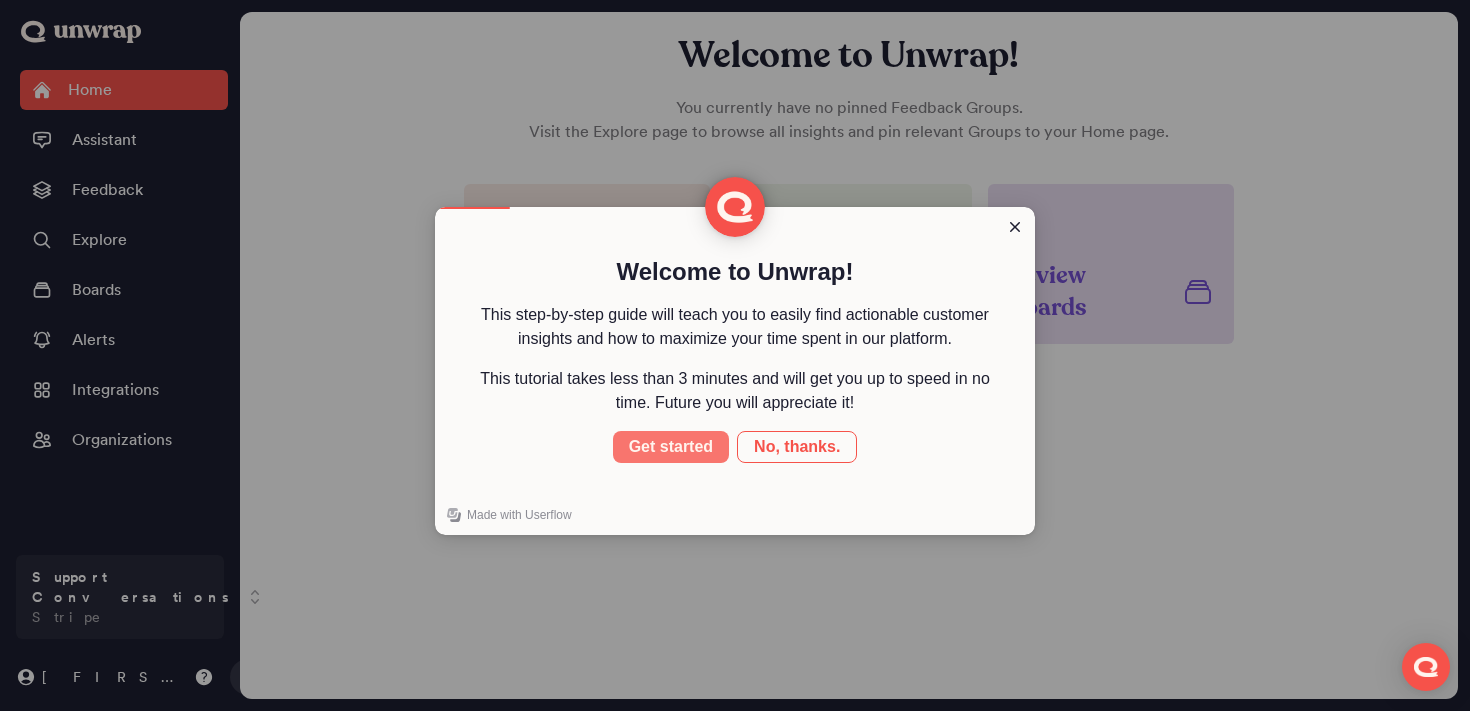 click on "Get started" at bounding box center (671, 447) 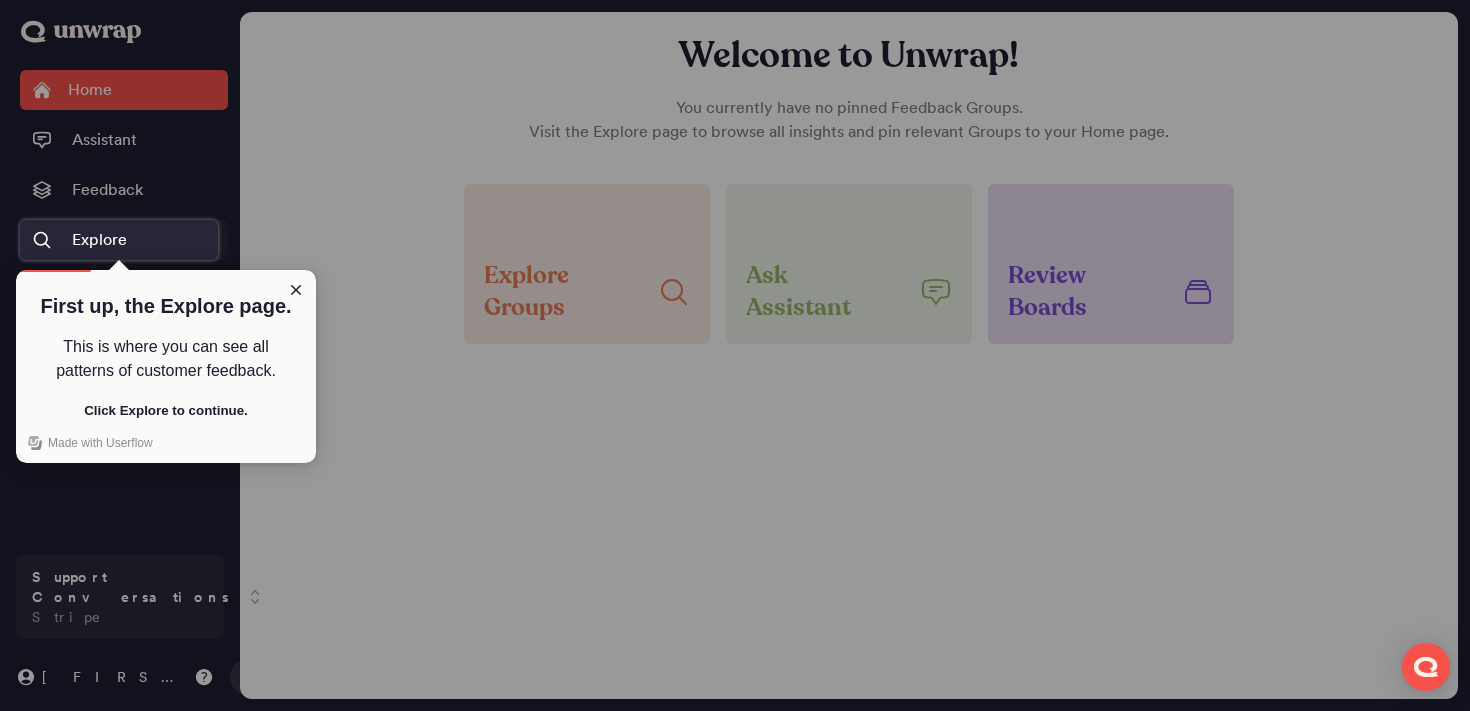 click on "Explore" at bounding box center [99, 240] 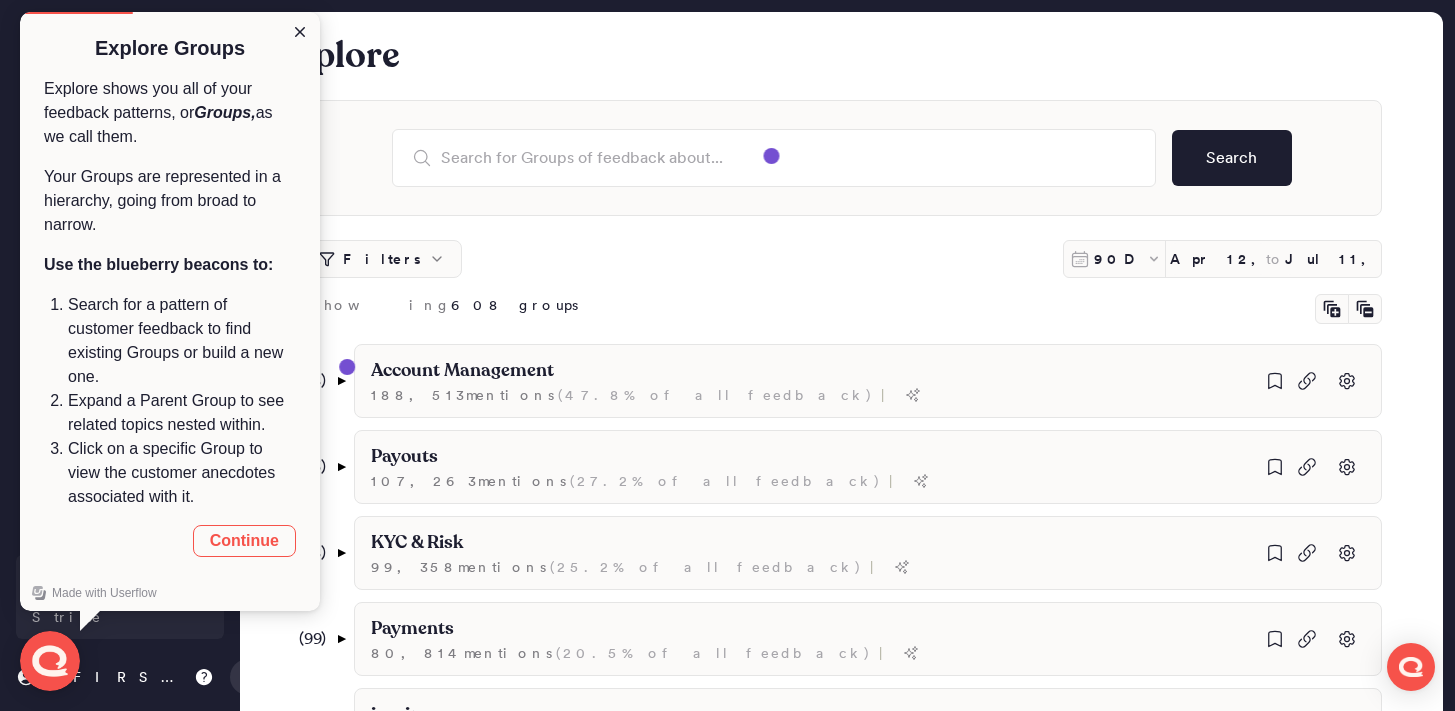 click on "My country or state is not listed in the setup process" at bounding box center (858, 2707) 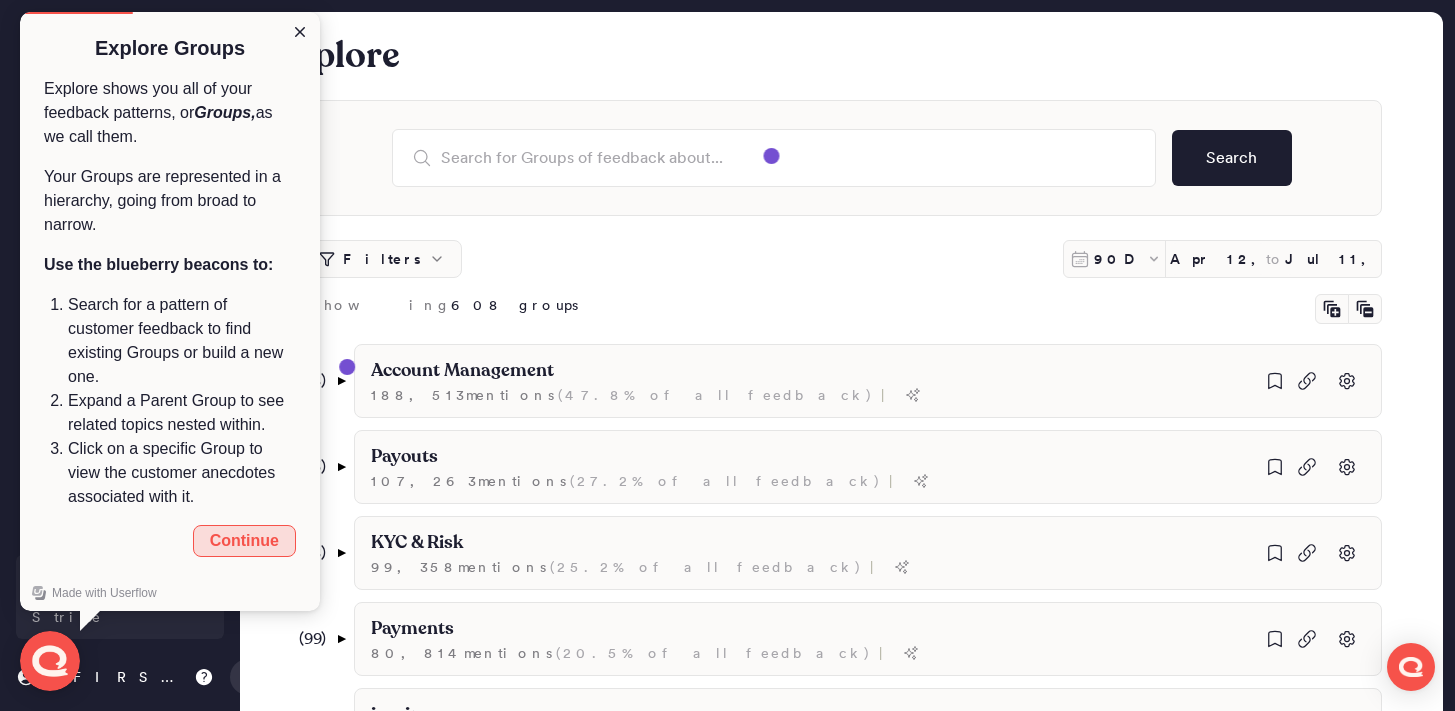 click on "Continue" at bounding box center (244, 541) 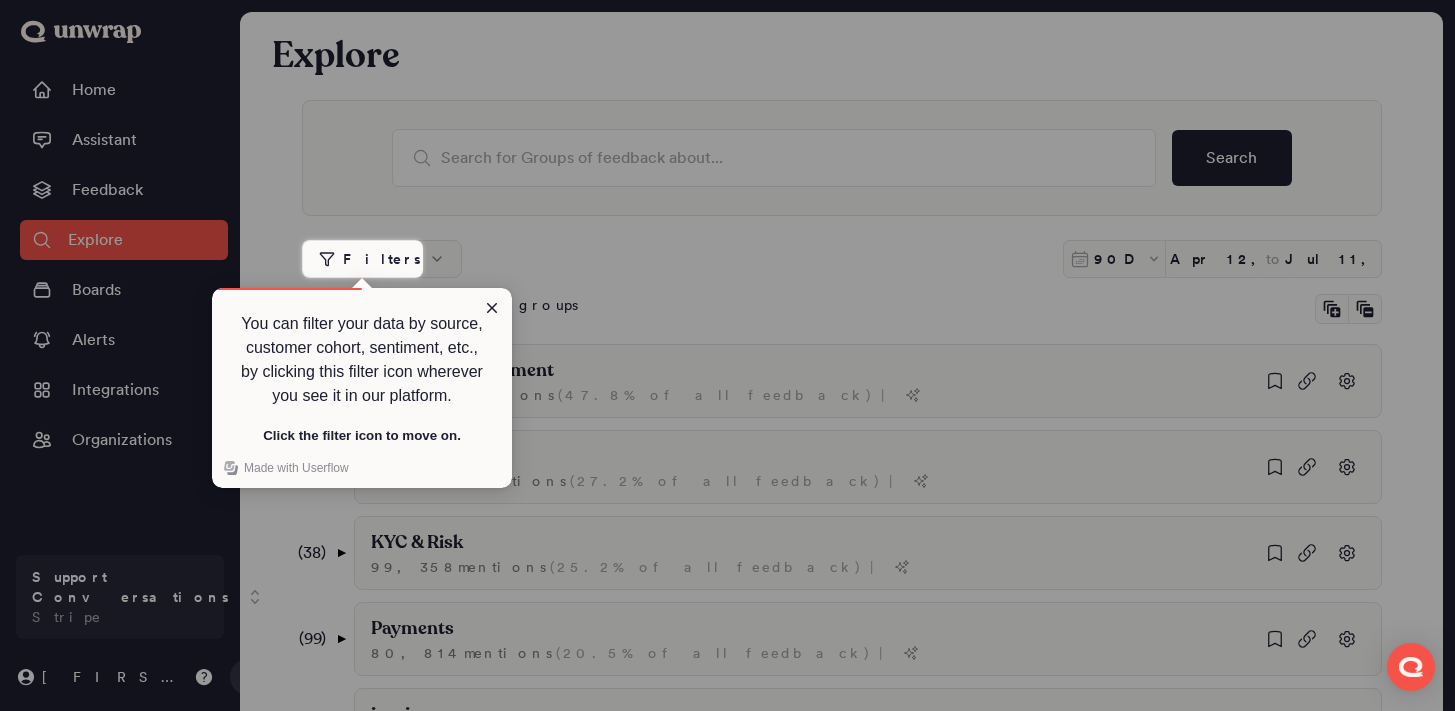 click on "Filters" at bounding box center [382, 259] 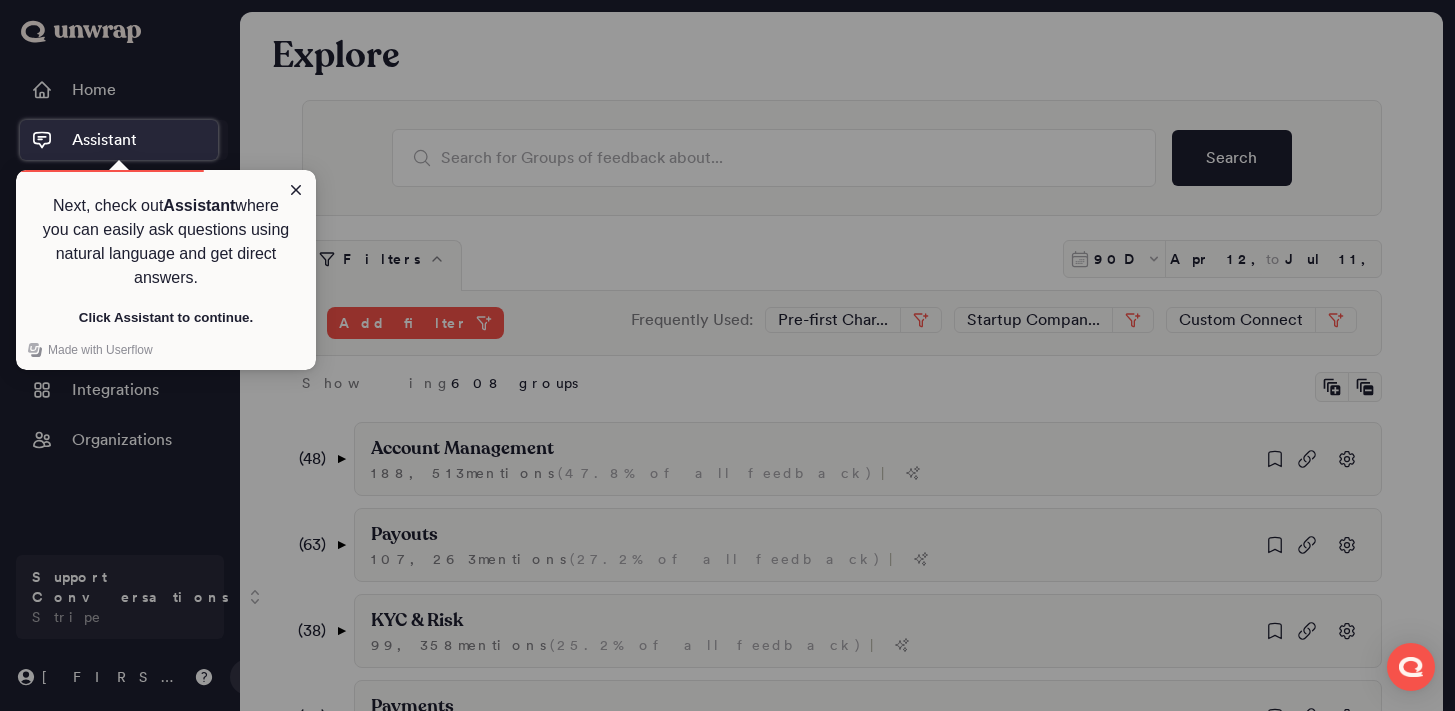 click on "Assistant" at bounding box center (104, 140) 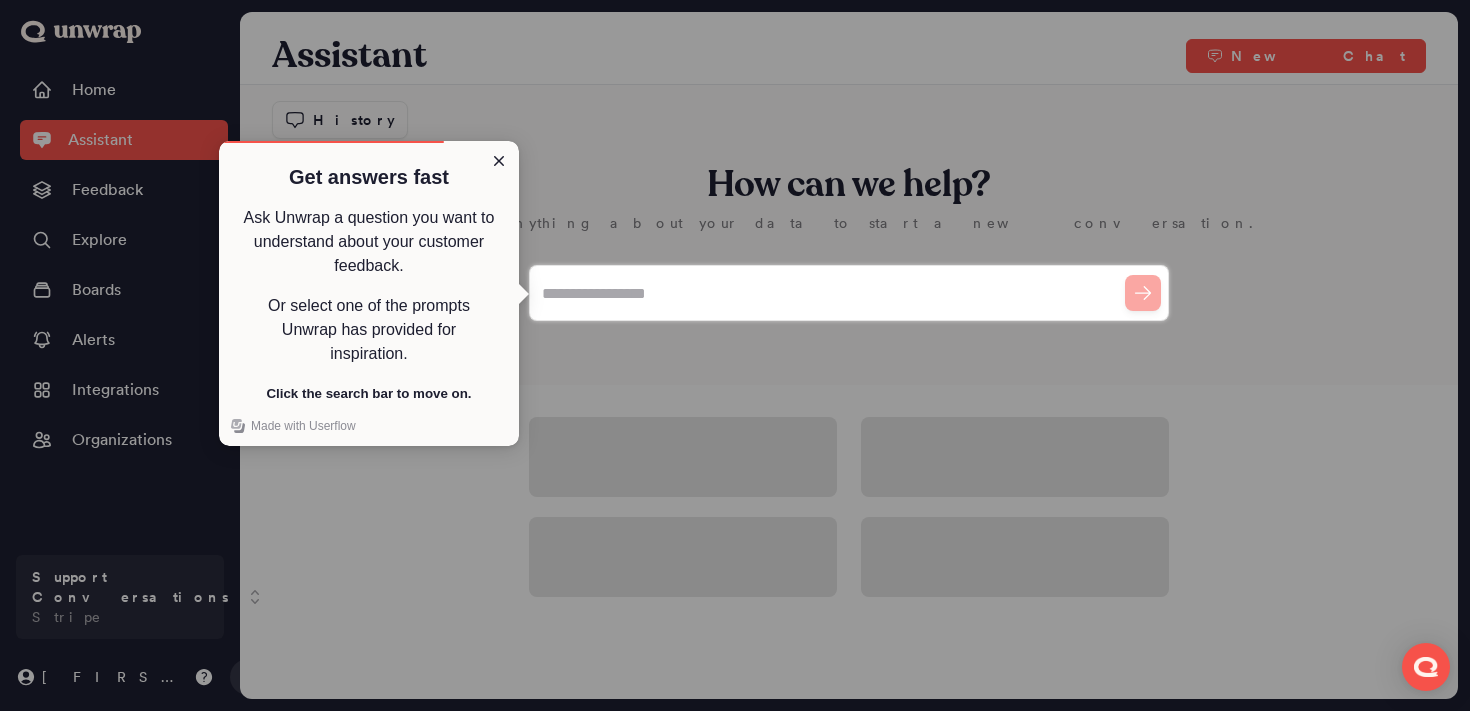 click on "Or select one of the prompts Unwrap has provided for inspiration." at bounding box center (369, 330) 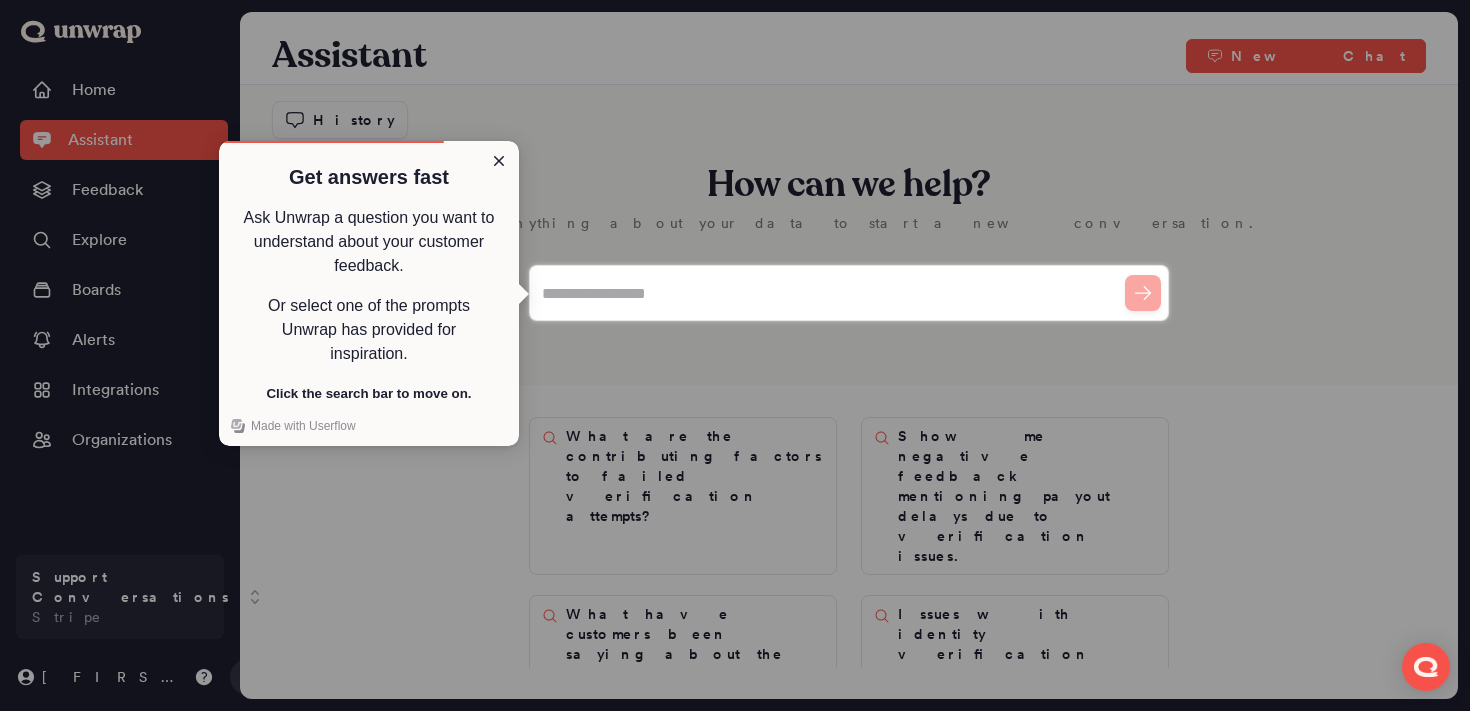 click on "Or select one of the prompts Unwrap has provided for inspiration." at bounding box center [369, 330] 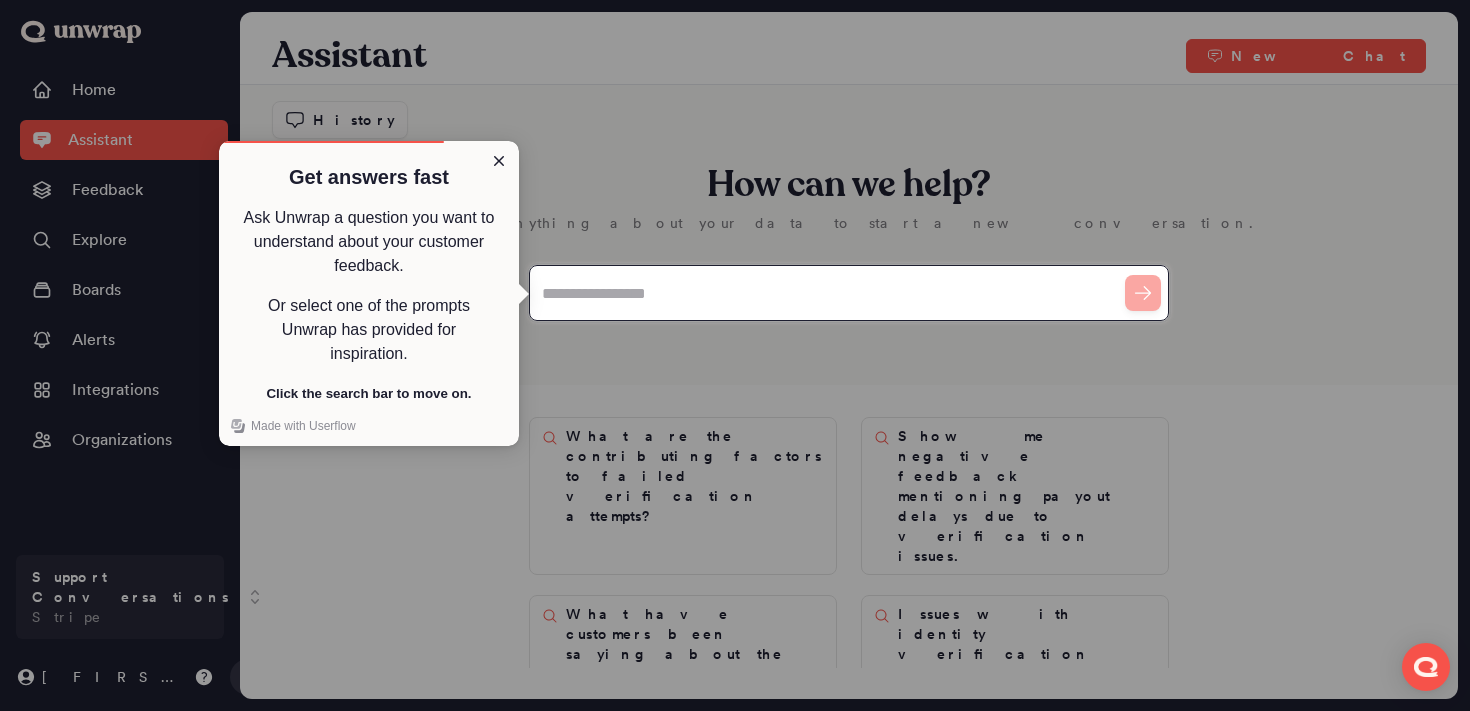click at bounding box center [849, 293] 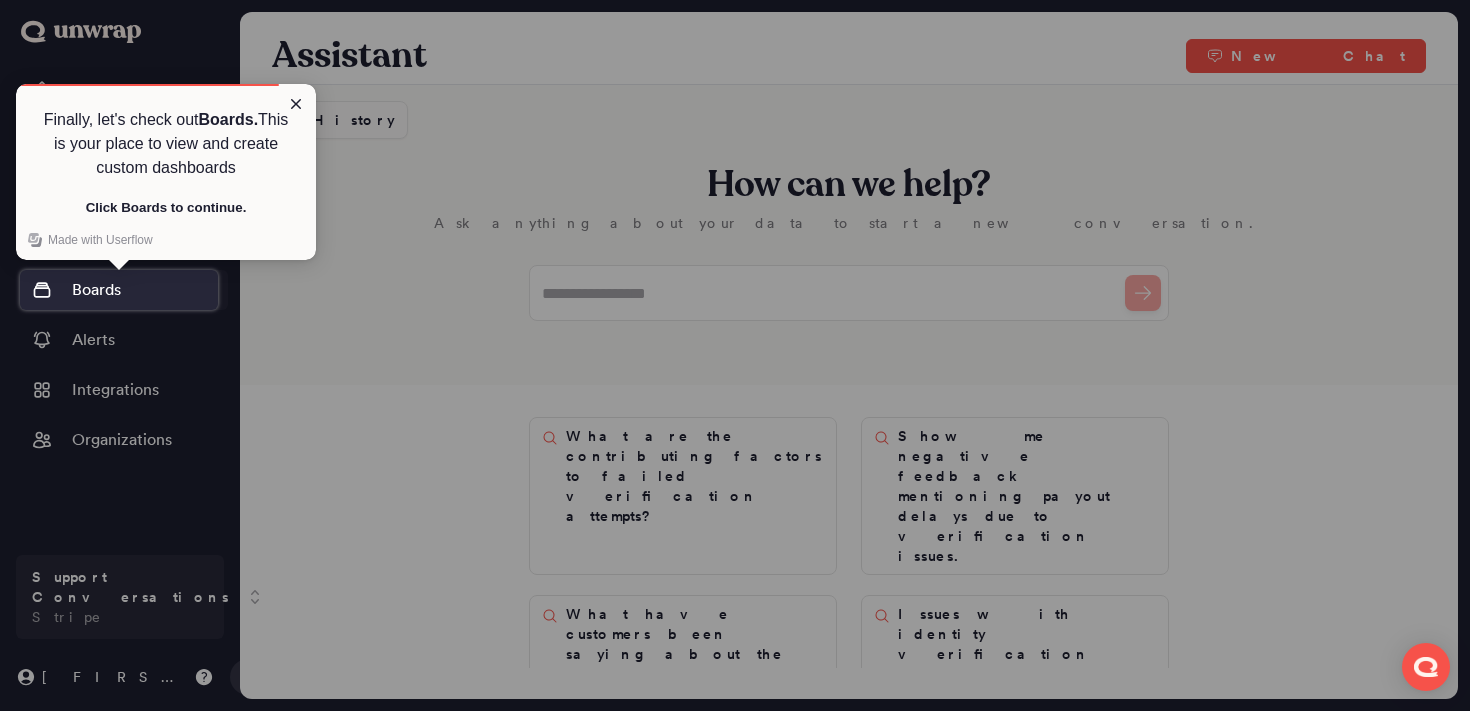 click on "Boards" at bounding box center [124, 290] 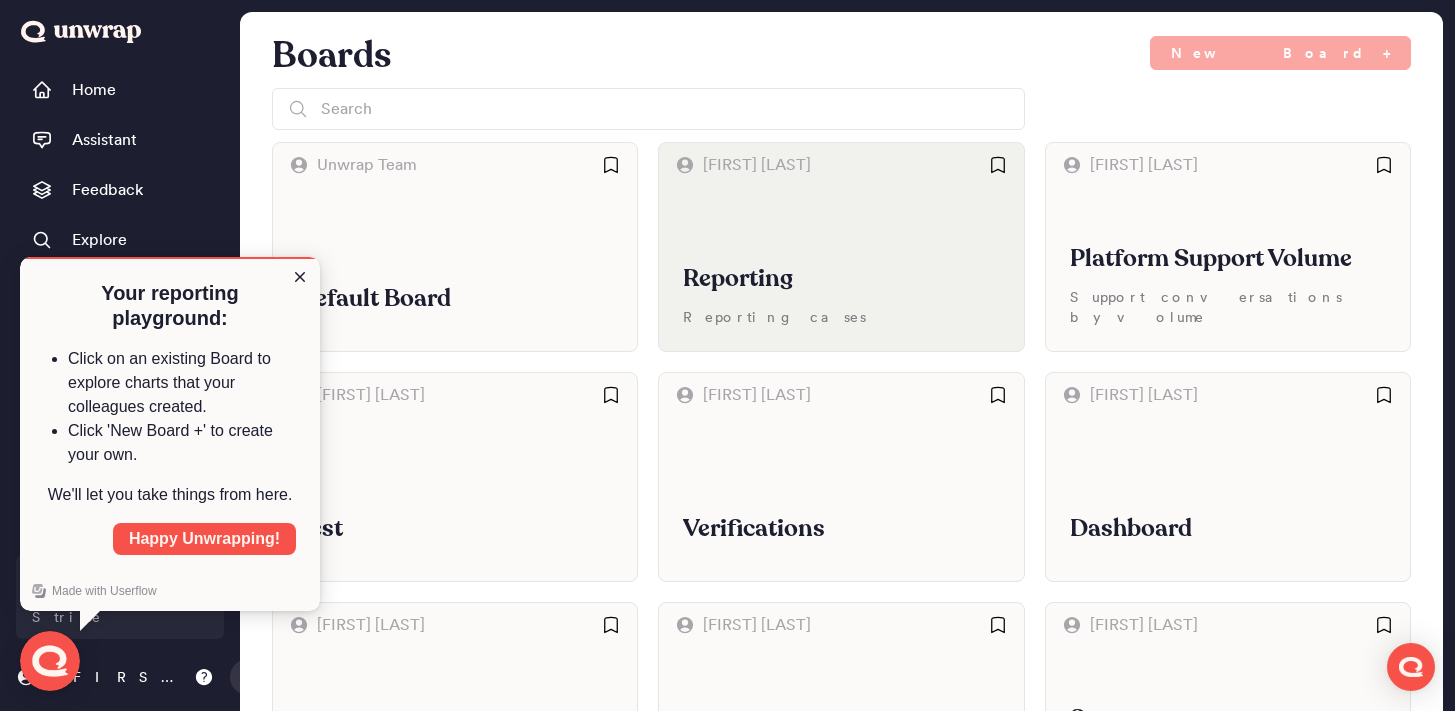 click on "Reporting Reporting cases" at bounding box center [841, 269] 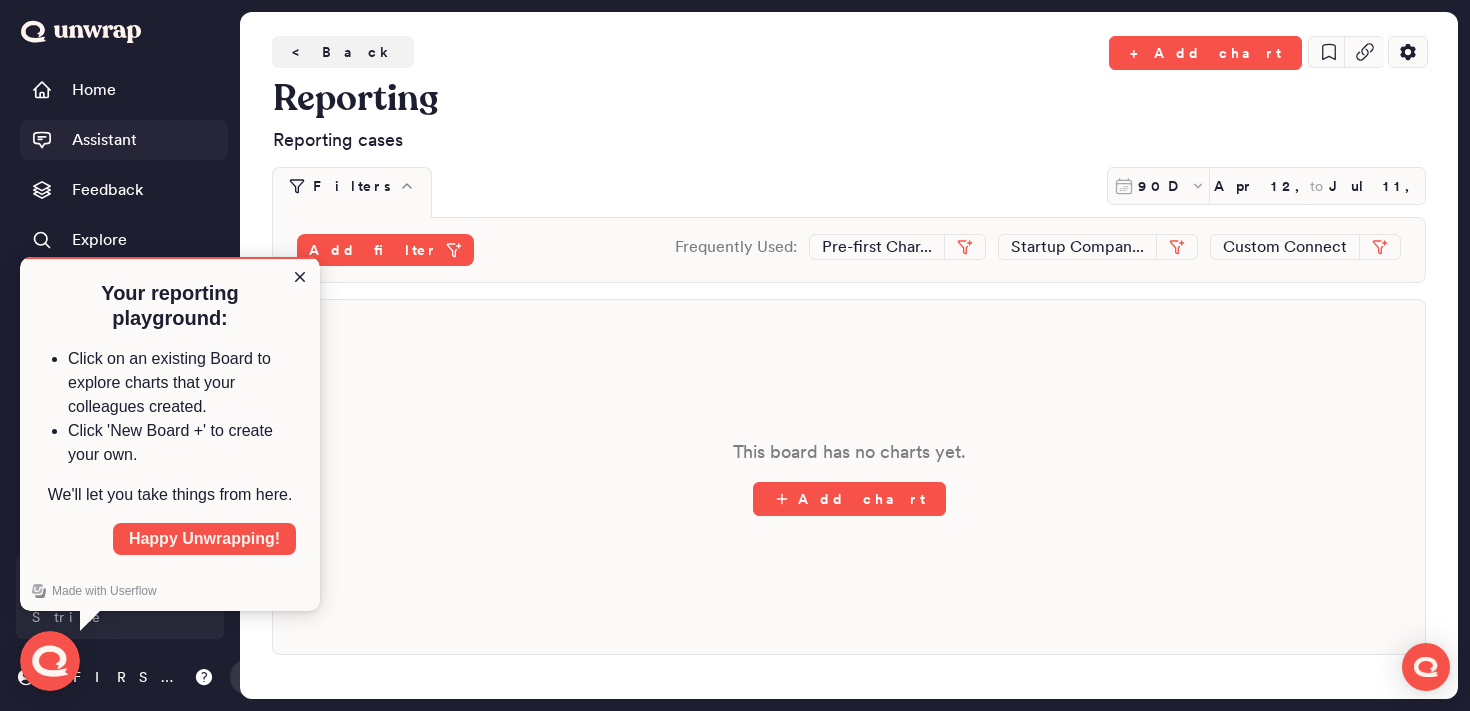click on "Assistant" at bounding box center (124, 140) 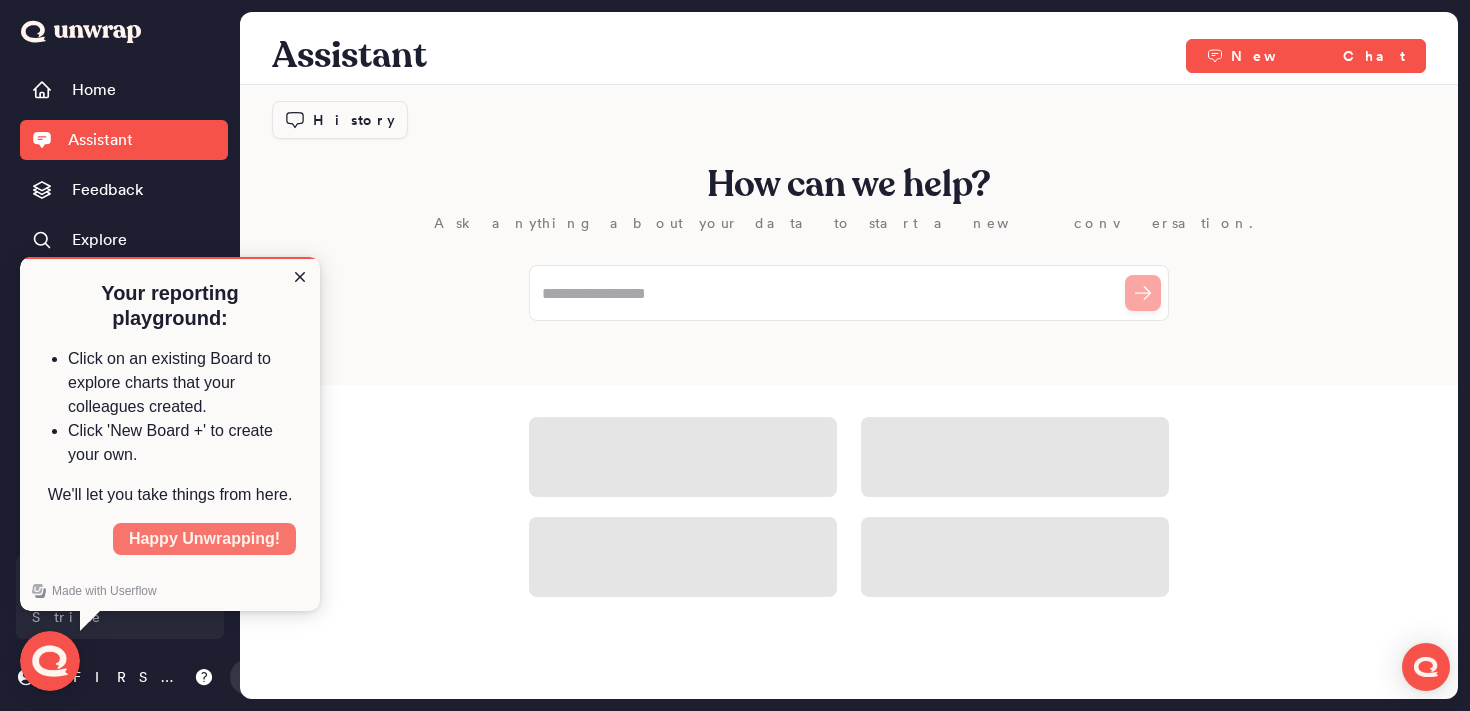 click on "Happy Unwrapping!" at bounding box center [204, 539] 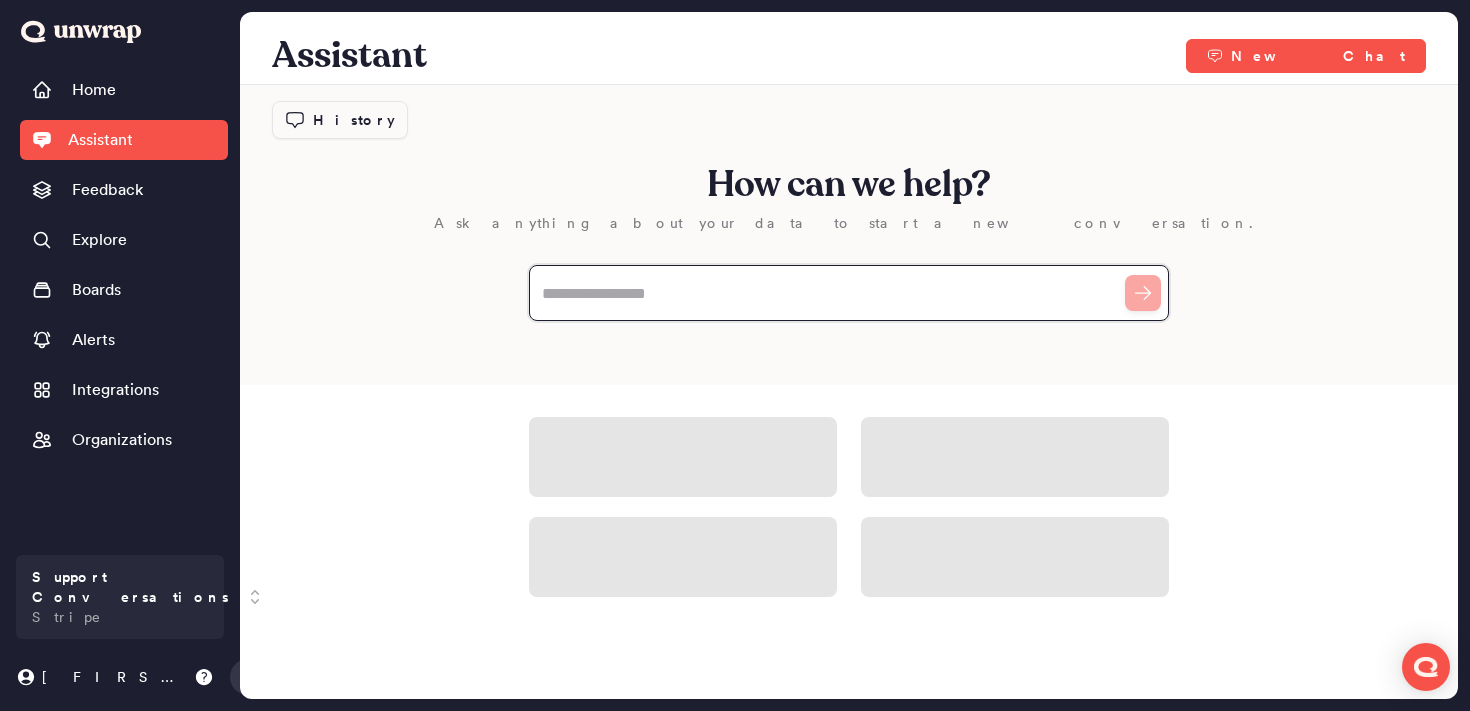 click at bounding box center [849, 293] 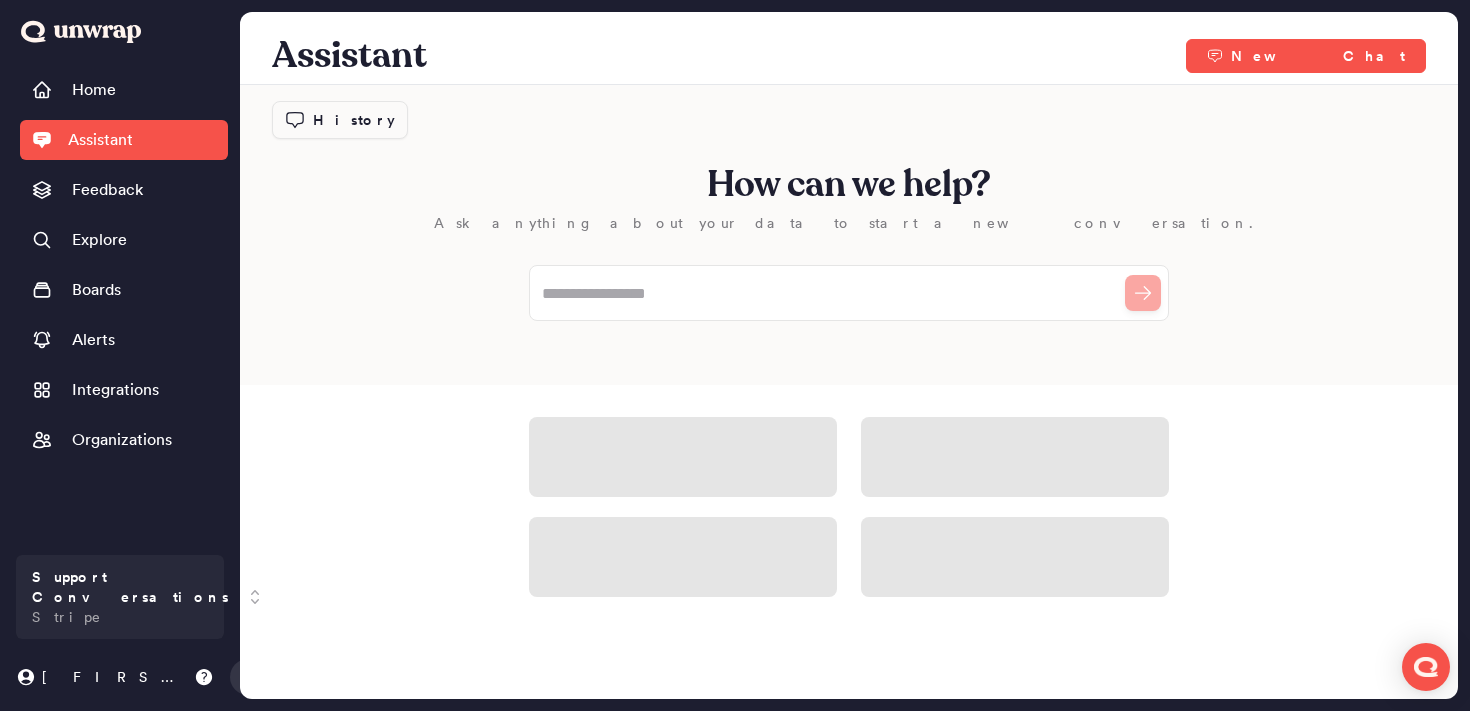 click at bounding box center (683, 457) 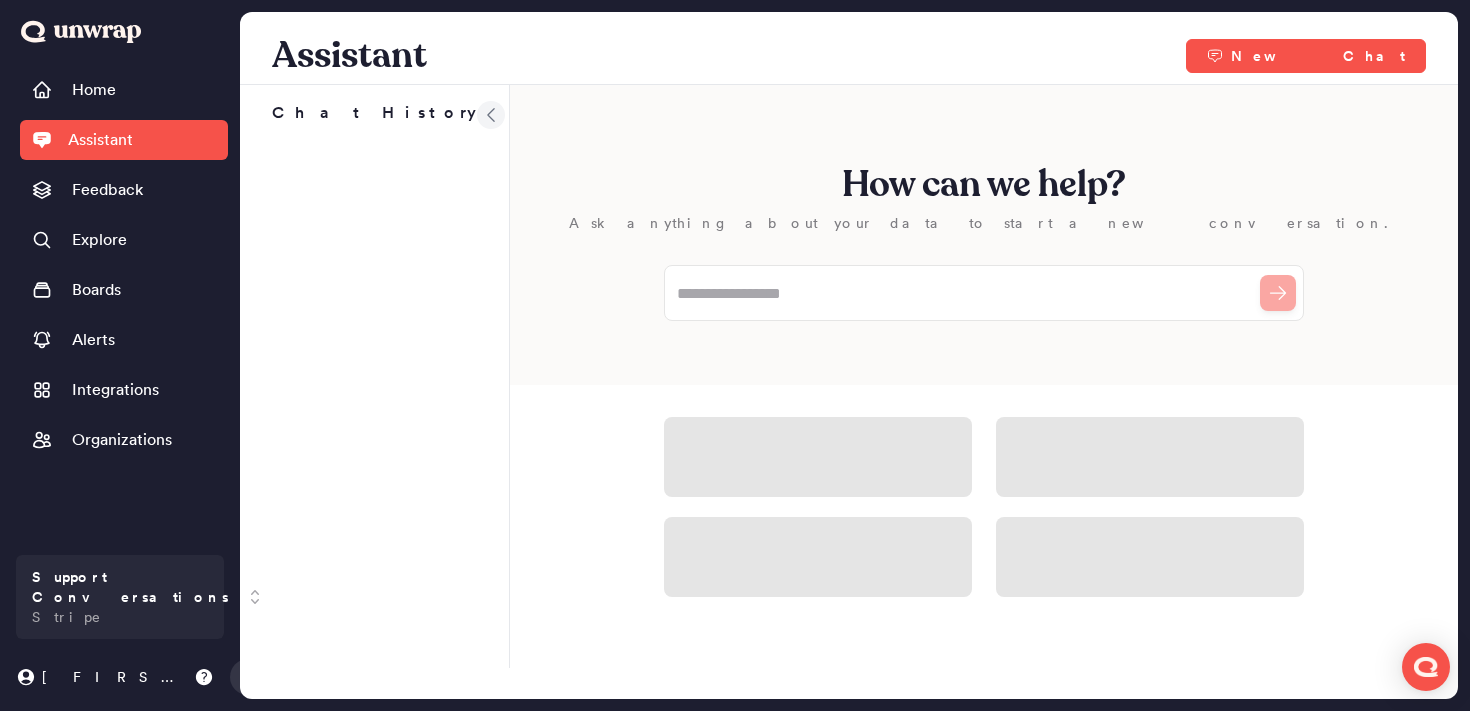 click 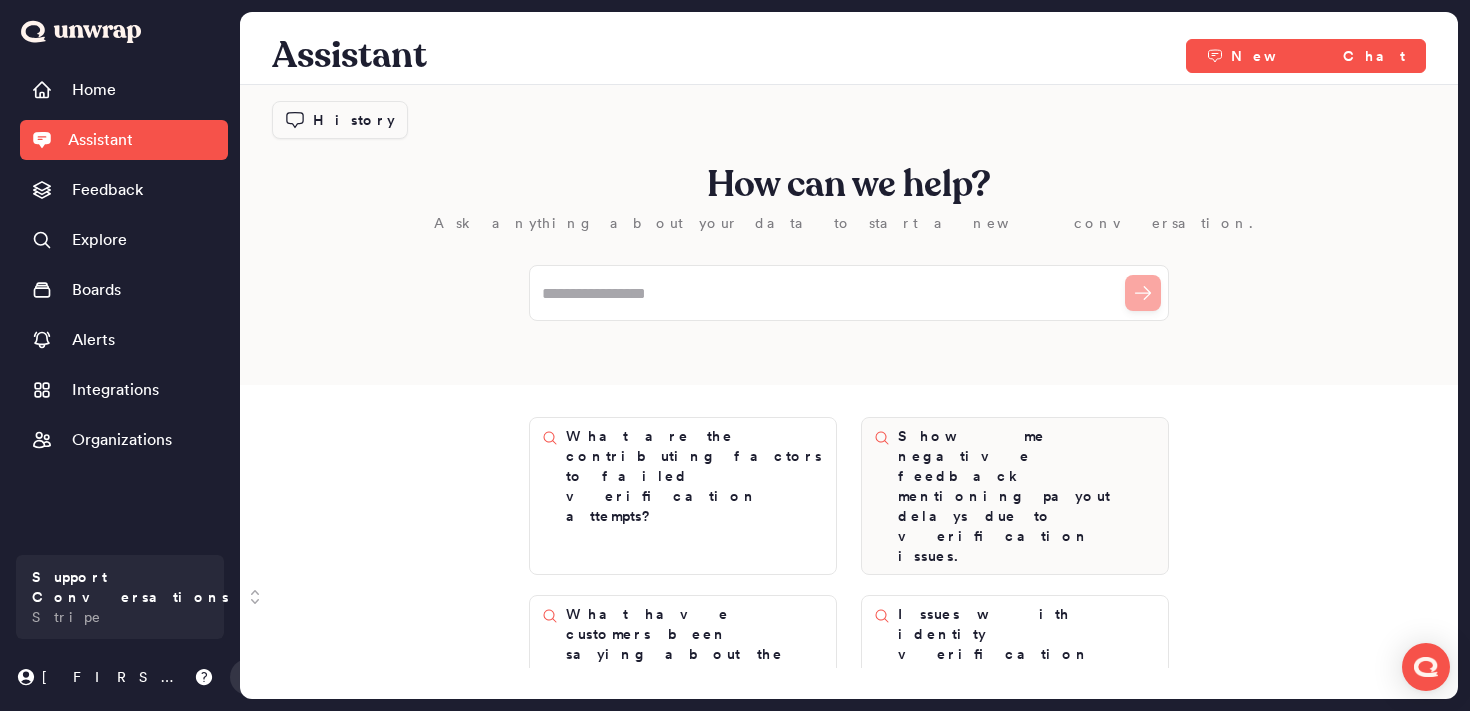 click on "Show me negative feedback mentioning payout delays due to verification issues." at bounding box center (1027, 496) 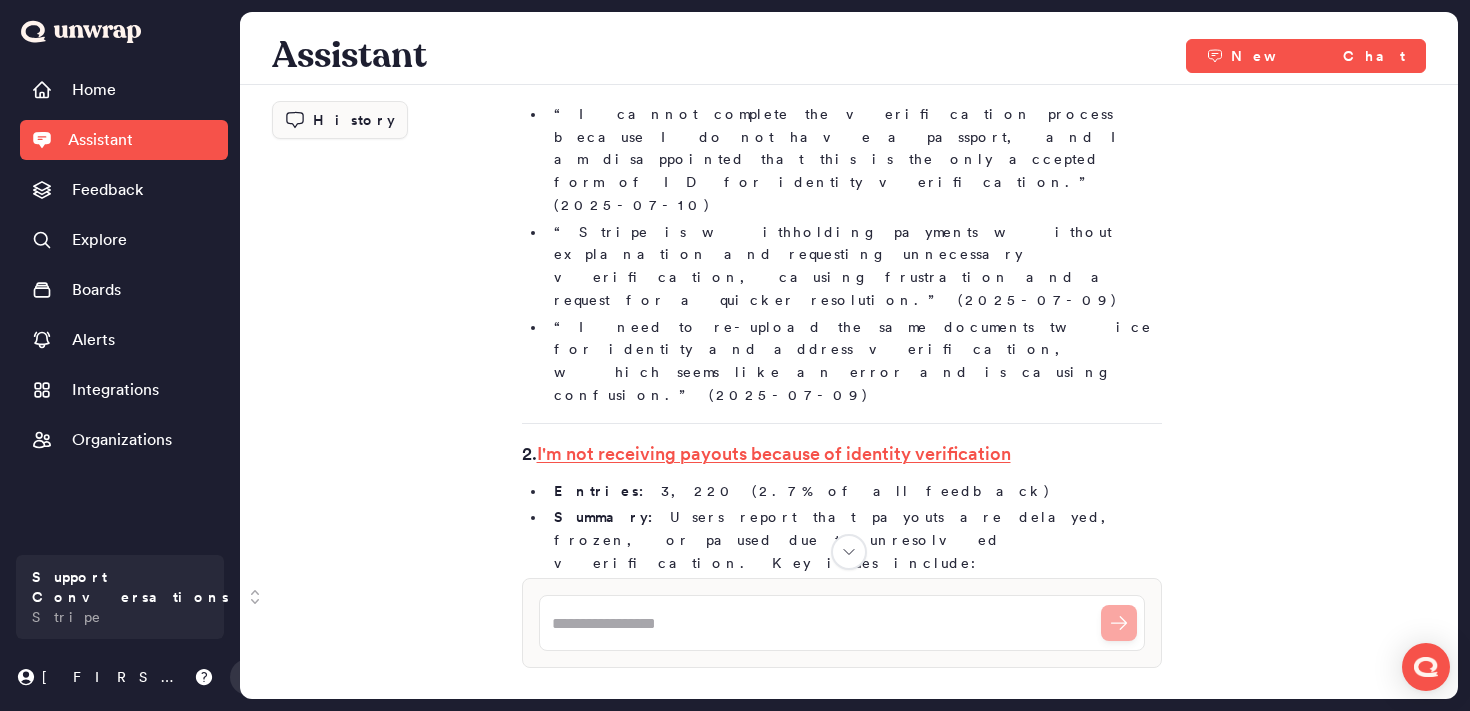 scroll, scrollTop: 767, scrollLeft: 0, axis: vertical 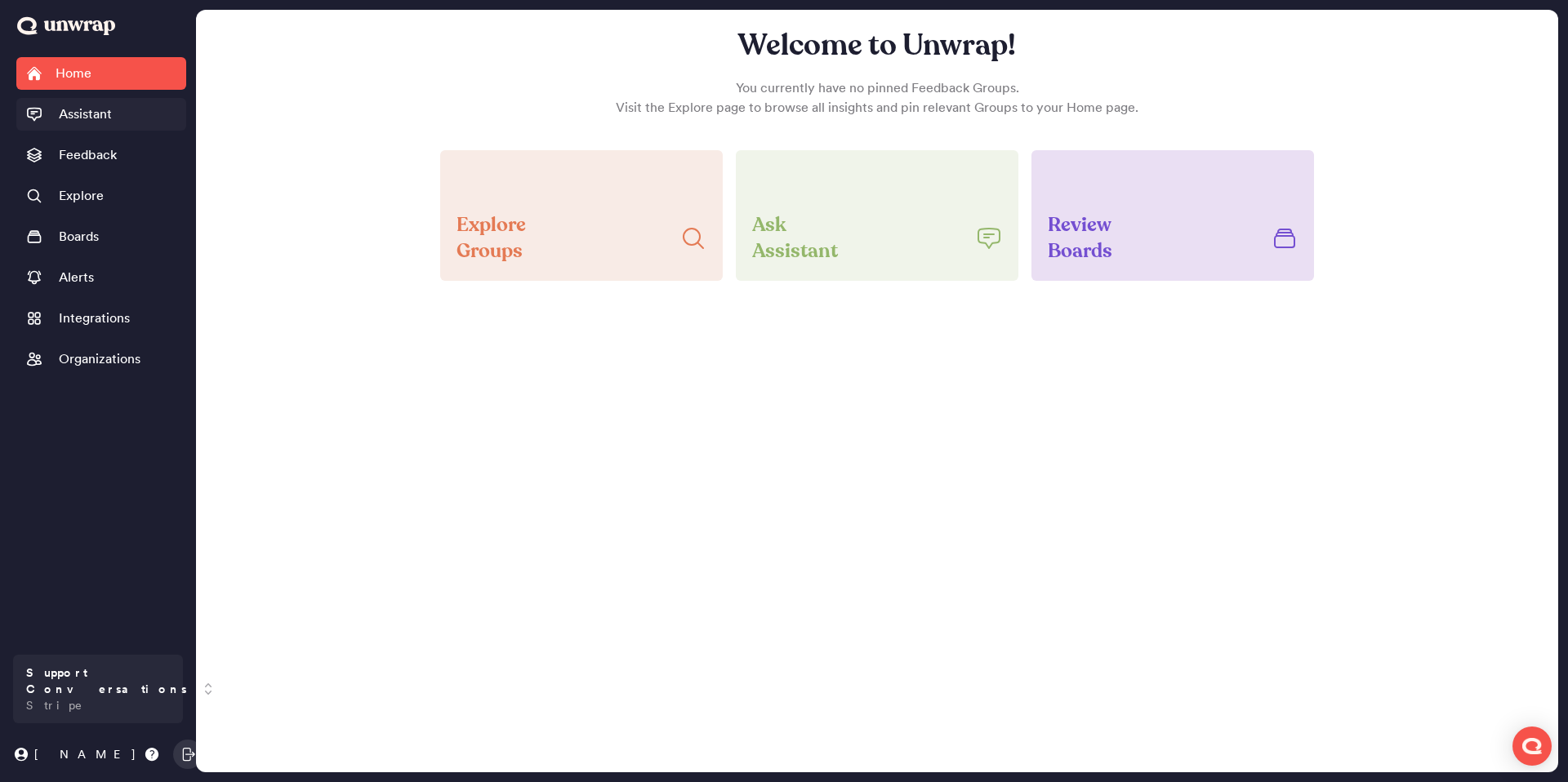 click on "Assistant" at bounding box center [85, 114] 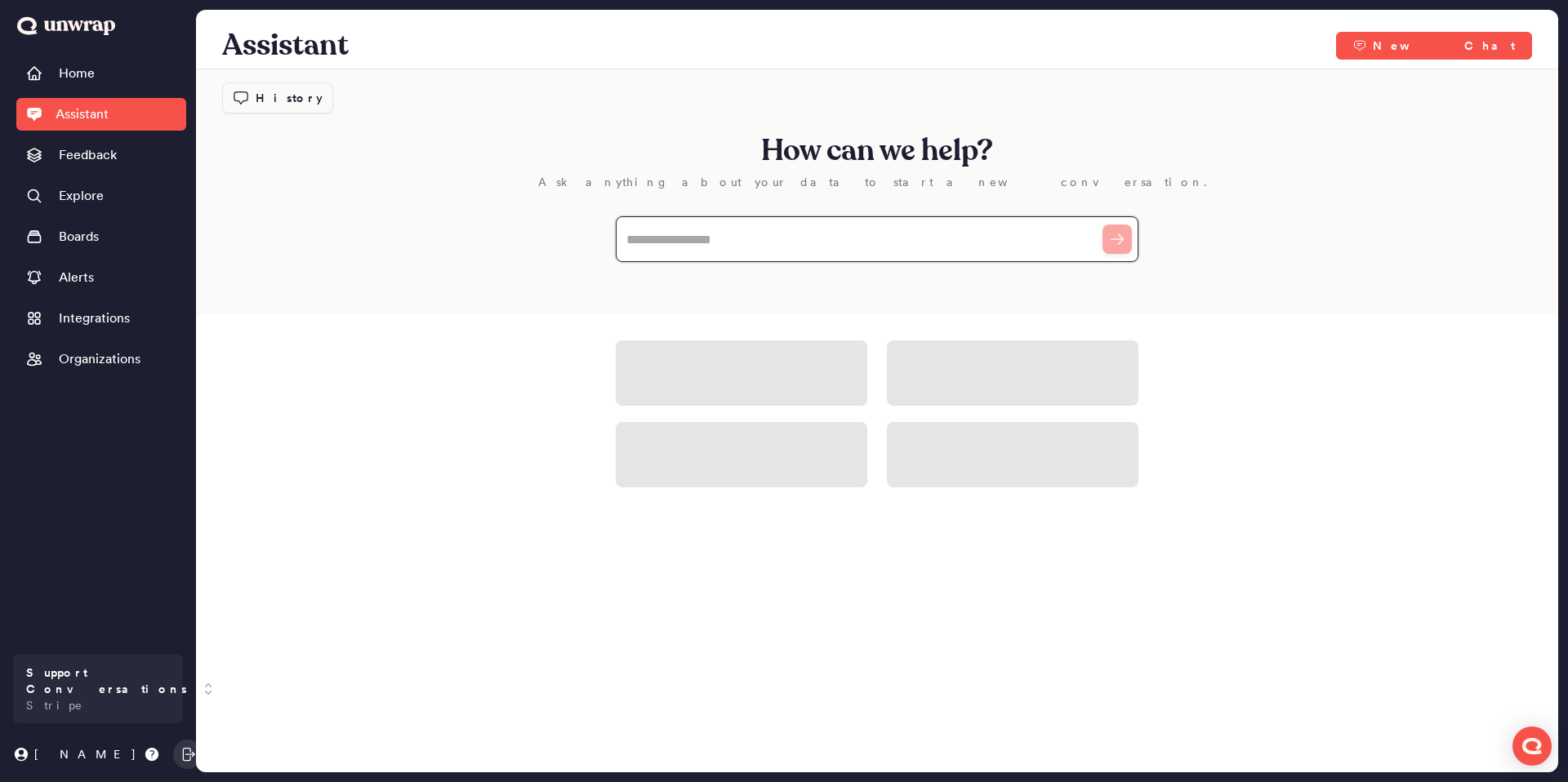 click at bounding box center (877, 239) 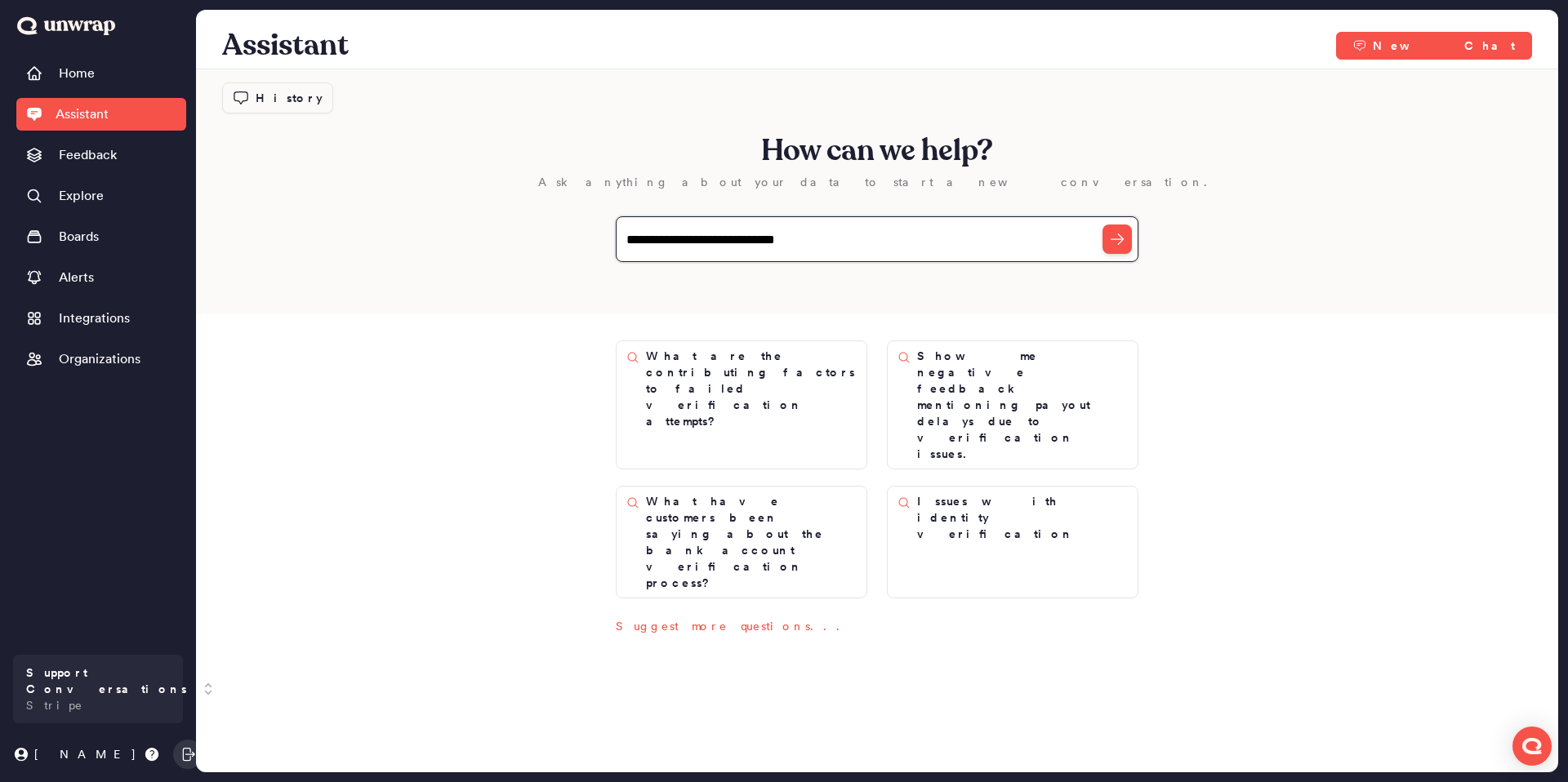 type on "**********" 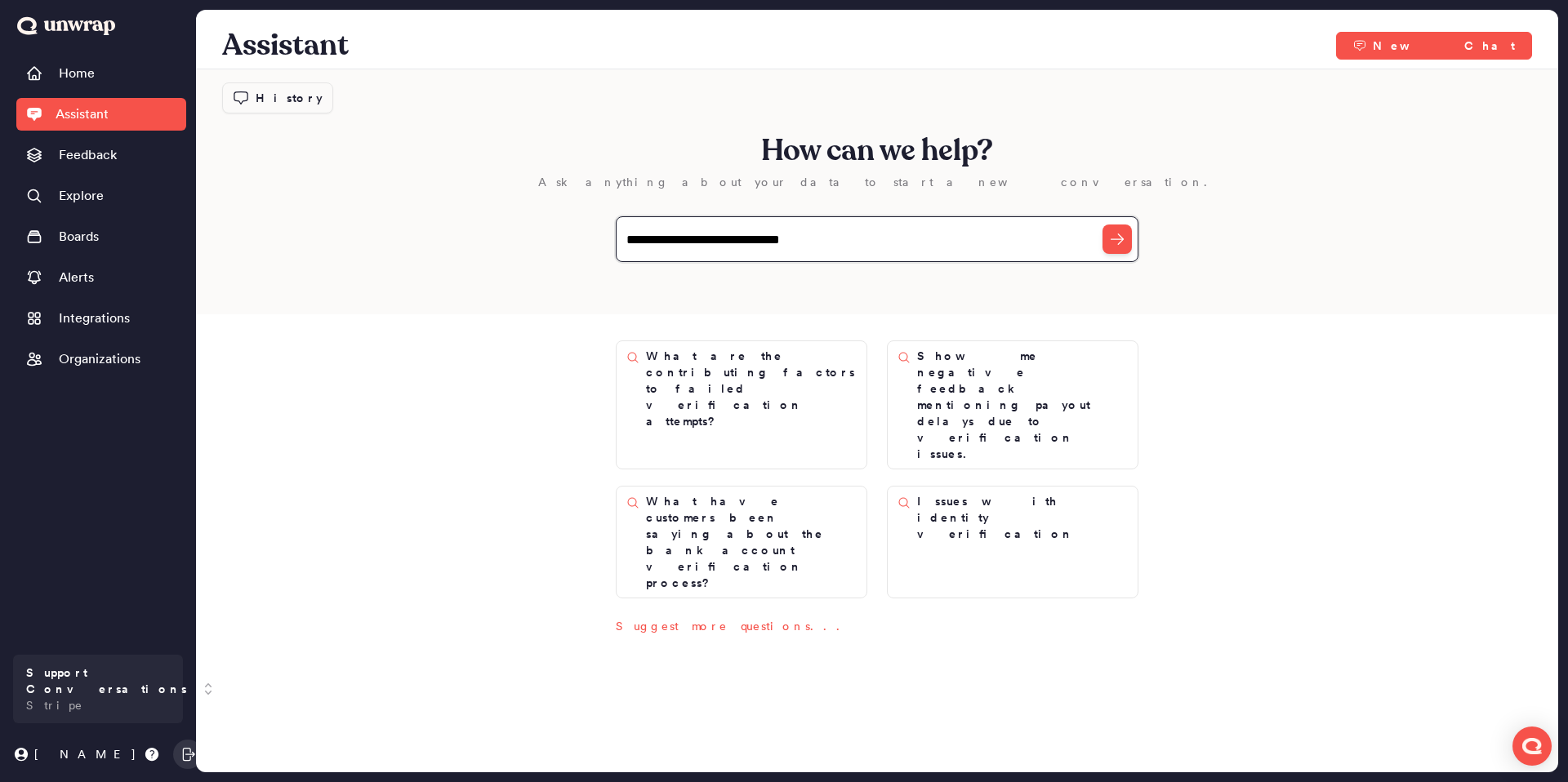 type 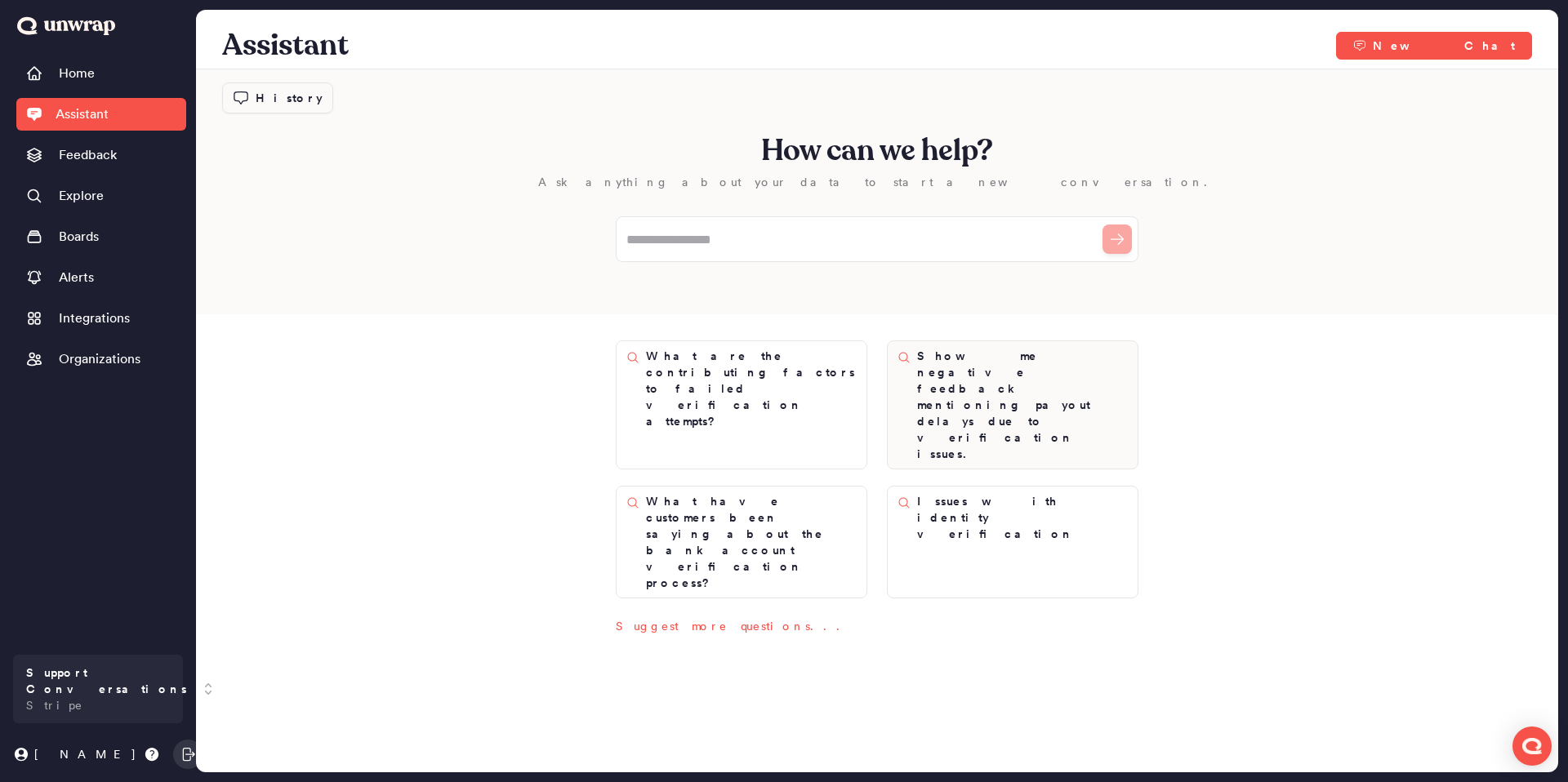 click on "Show me negative feedback mentioning payout delays due to verification issues." at bounding box center (1022, 405) 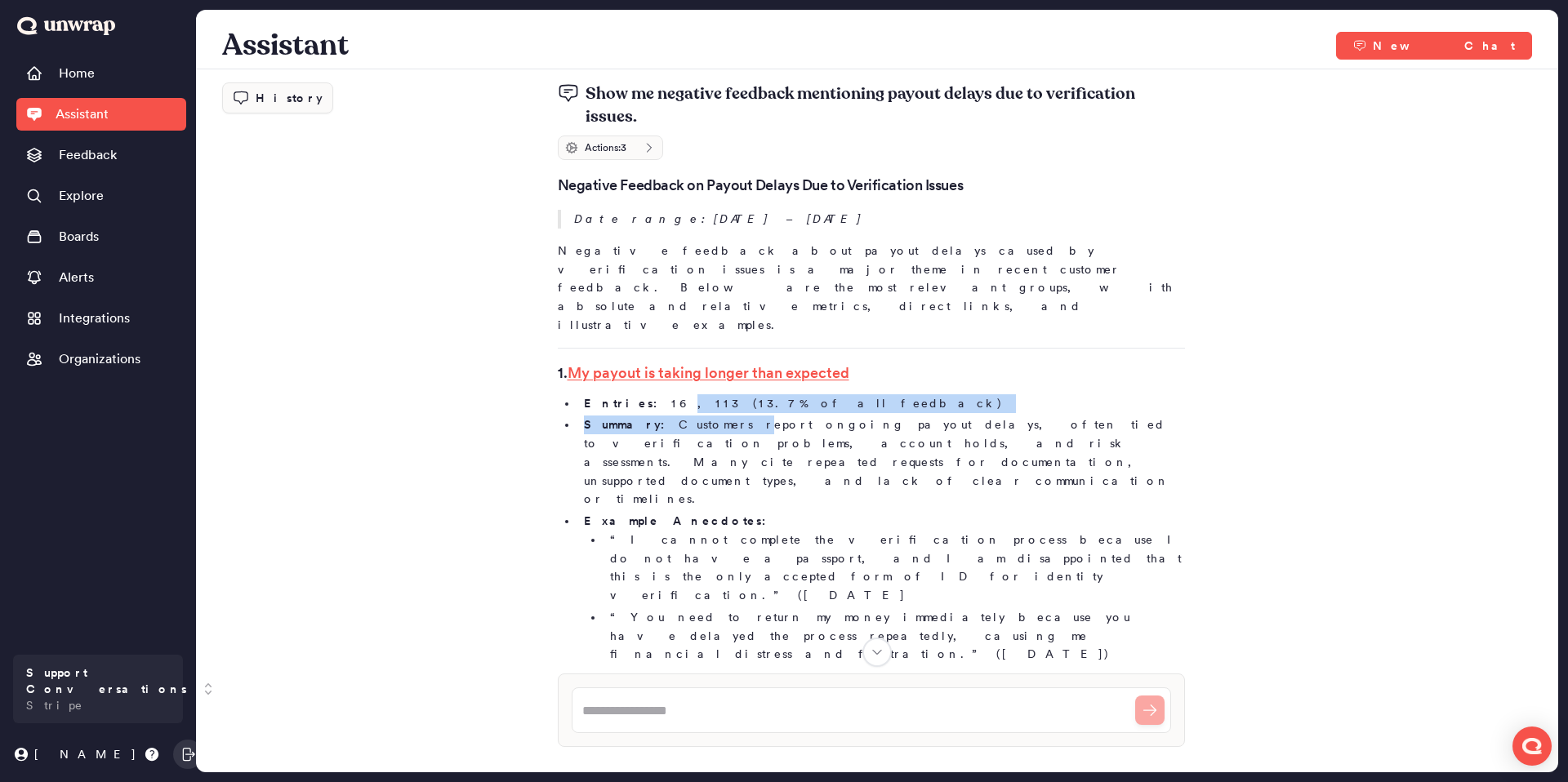 drag, startPoint x: 630, startPoint y: 318, endPoint x: 699, endPoint y: 344, distance: 73.736016 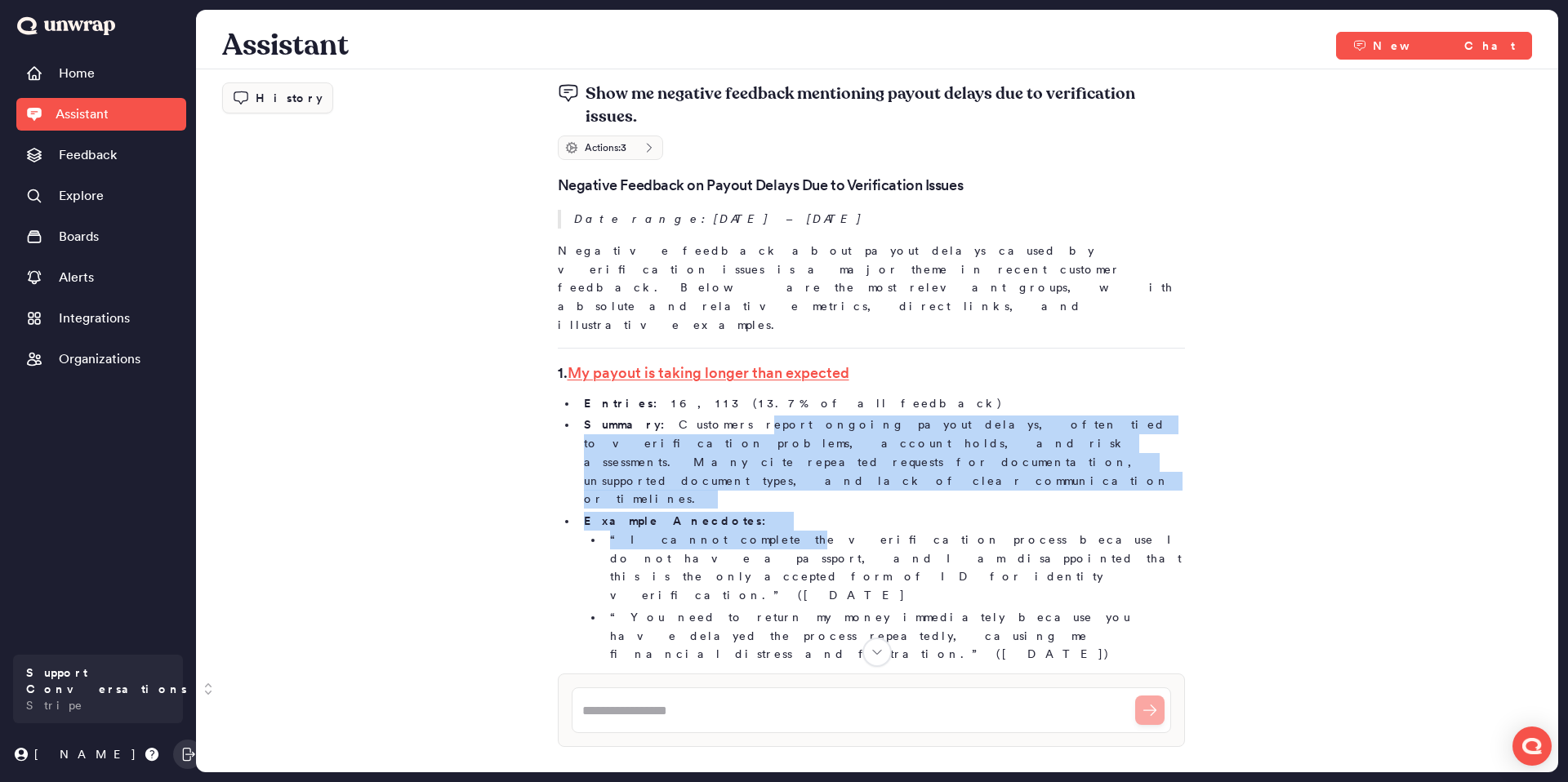 drag, startPoint x: 699, startPoint y: 349, endPoint x: 721, endPoint y: 429, distance: 82.96987 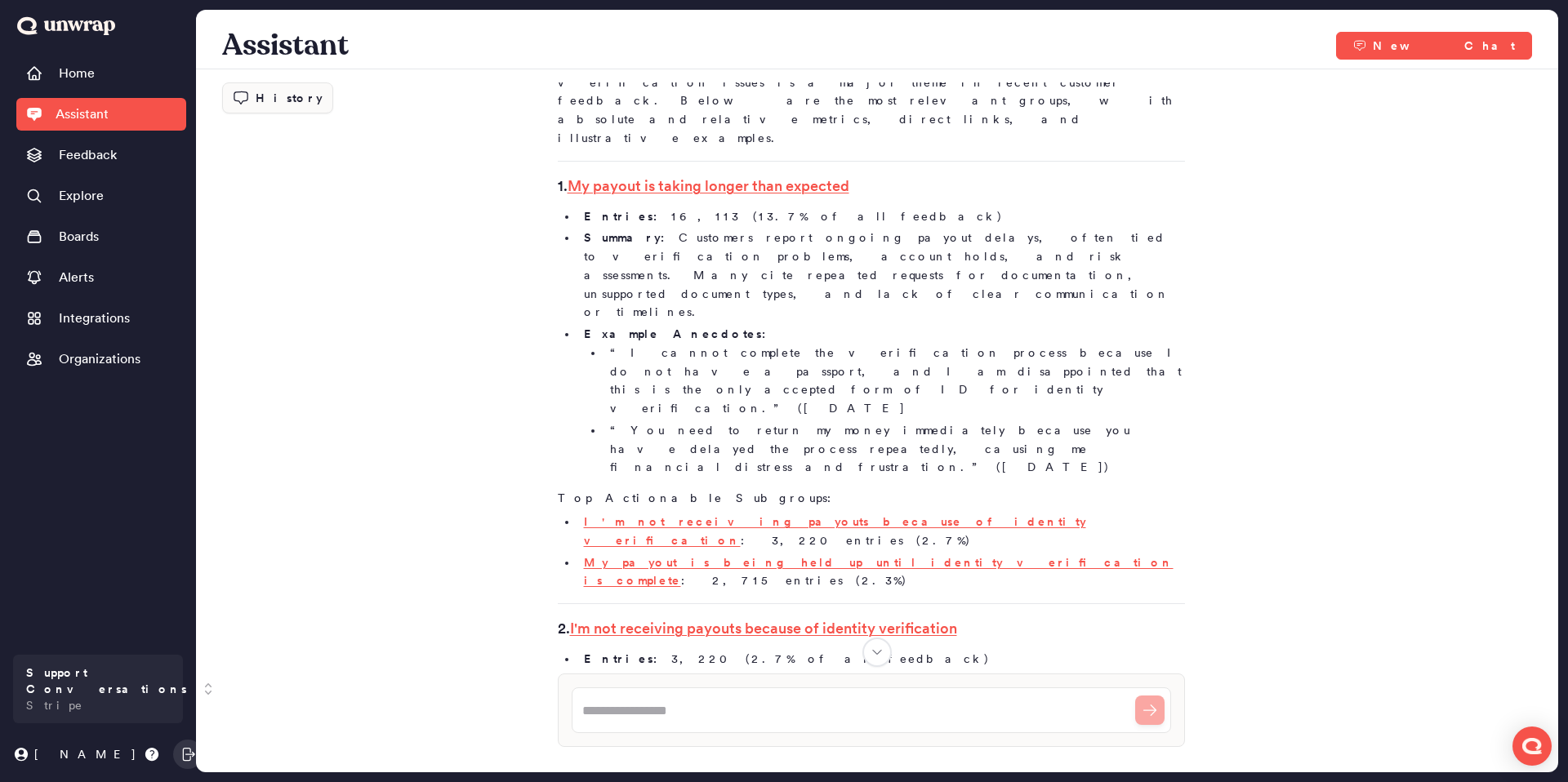 scroll, scrollTop: 189, scrollLeft: 0, axis: vertical 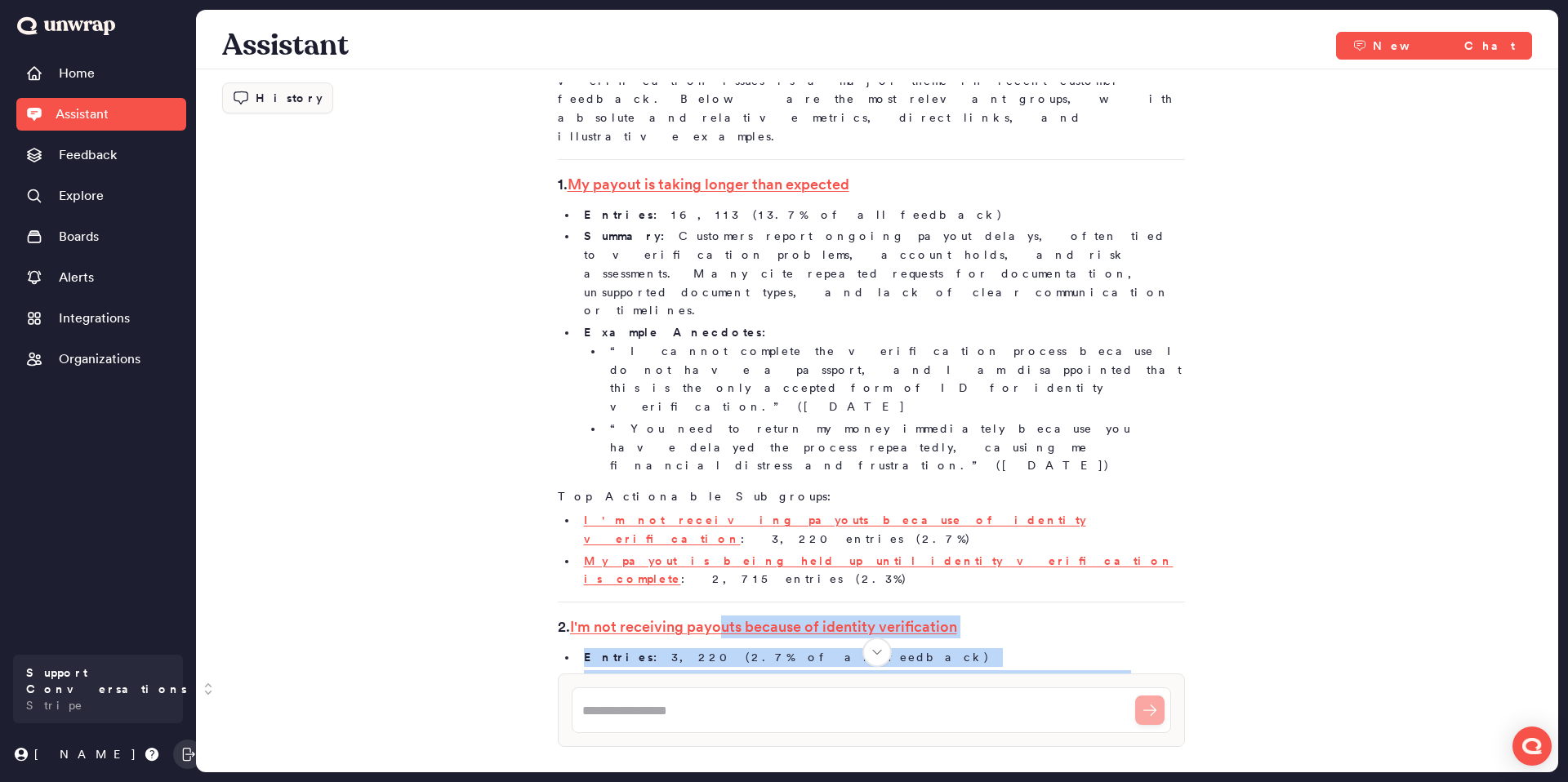 drag, startPoint x: 721, startPoint y: 429, endPoint x: 768, endPoint y: 538, distance: 118.7013 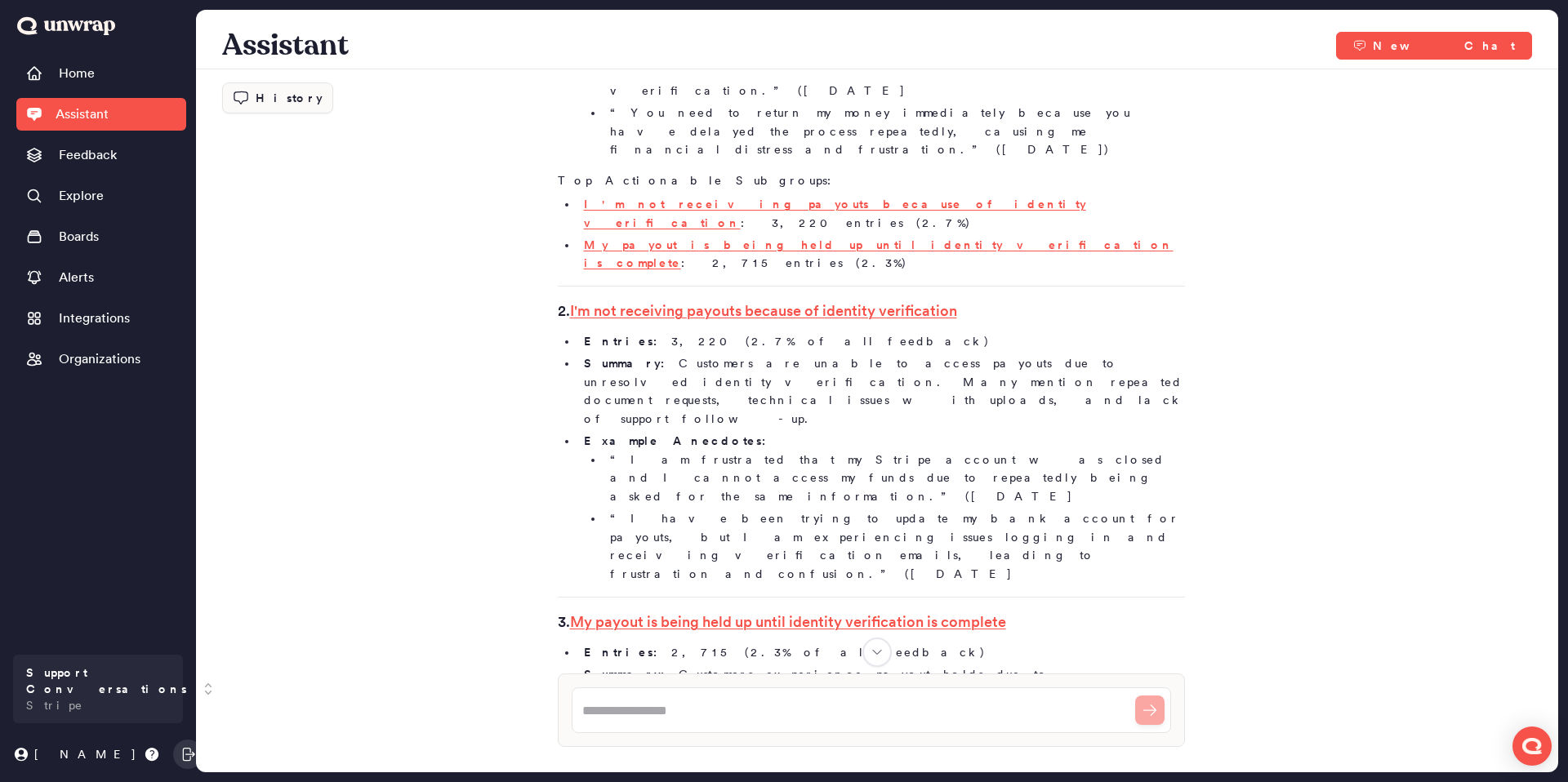 scroll, scrollTop: 505, scrollLeft: 0, axis: vertical 